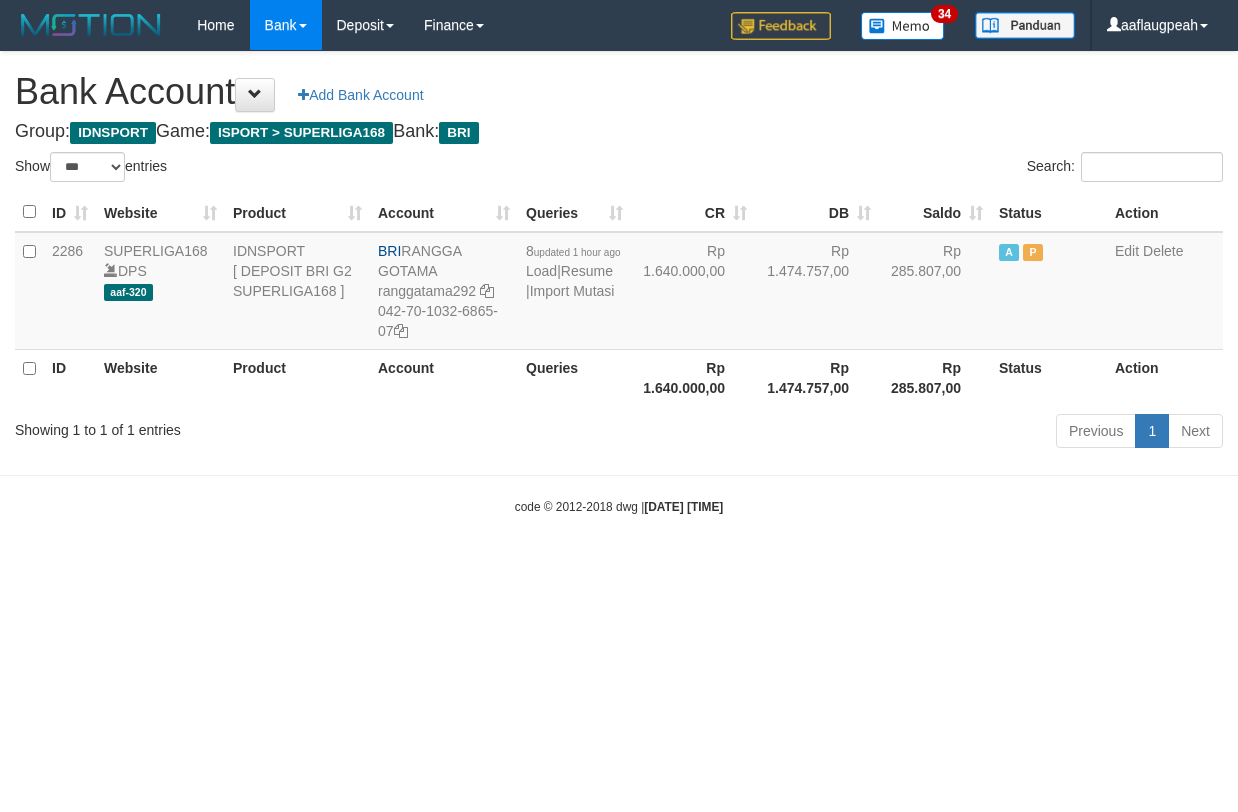 select on "***" 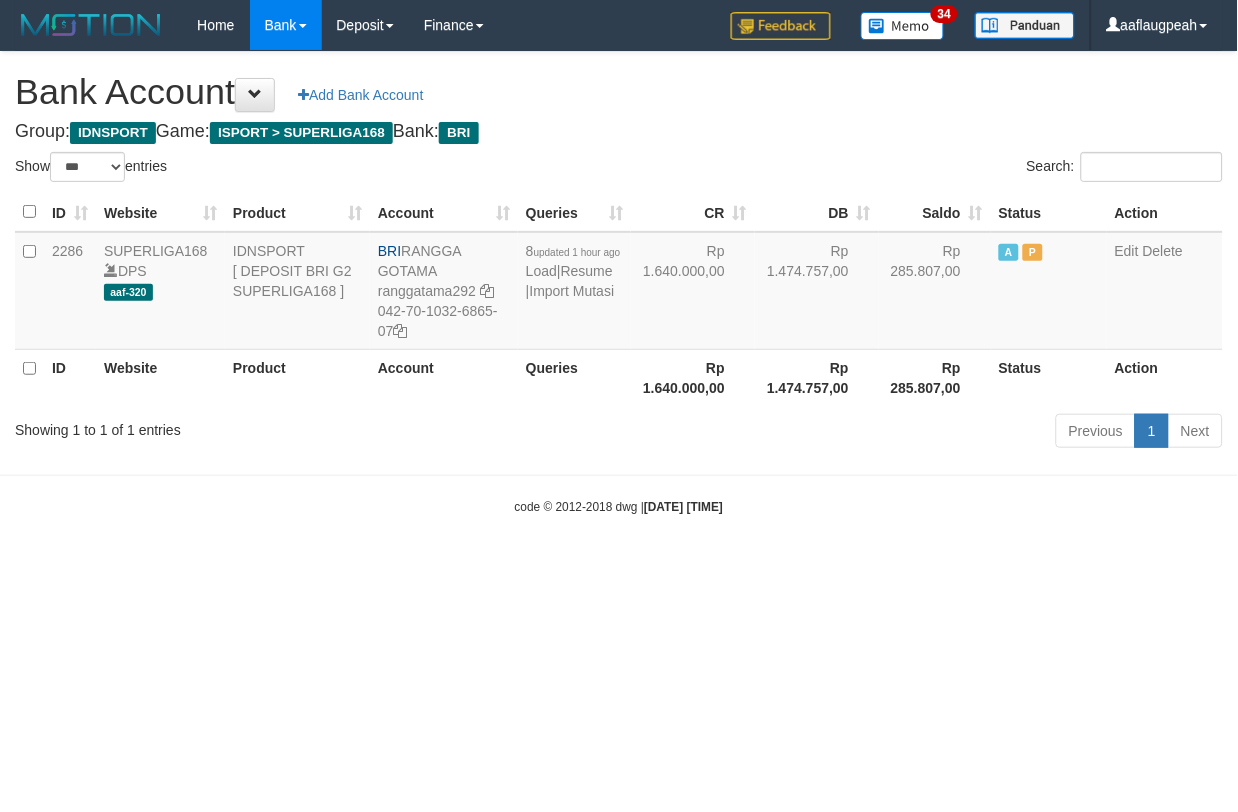 click on "Toggle navigation
Home
Bank
Account List
Load
By Website
Group
[ISPORT]													SUPERLIGA168
By Load Group (DPS)" at bounding box center [619, 283] 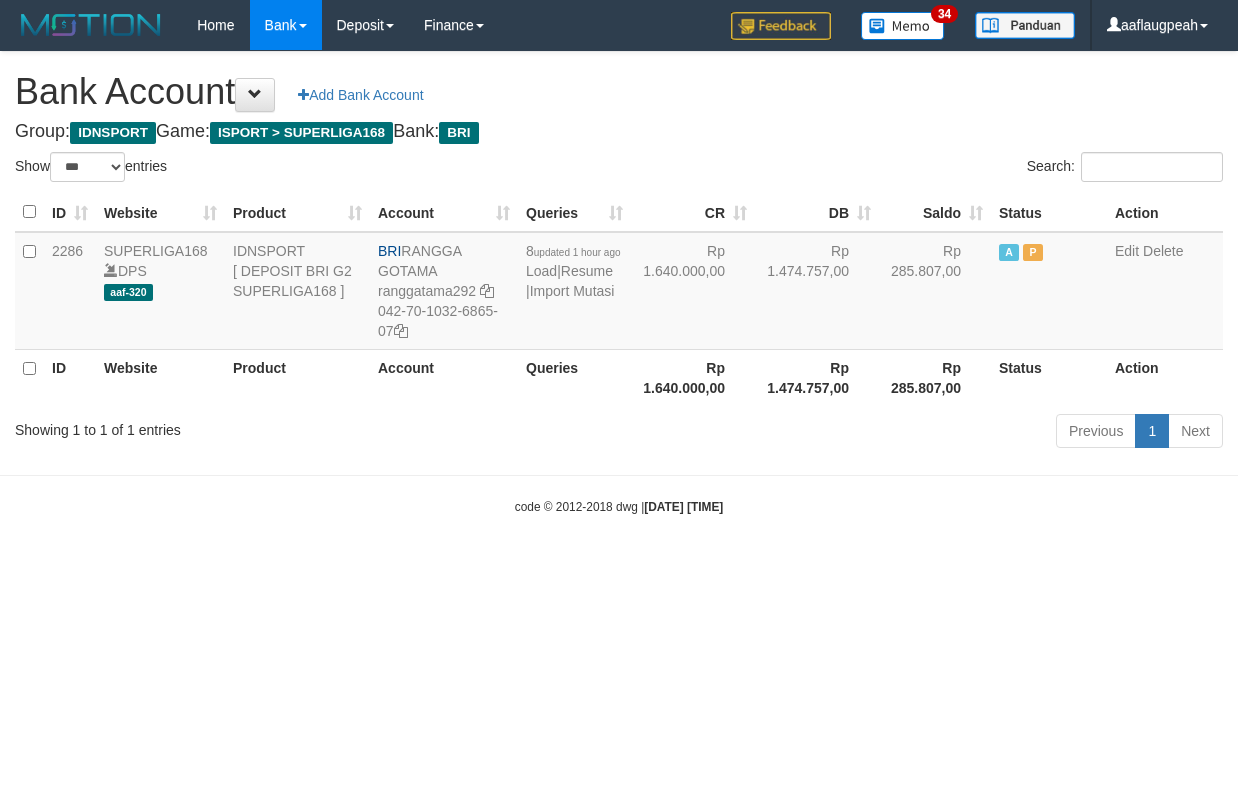 select on "***" 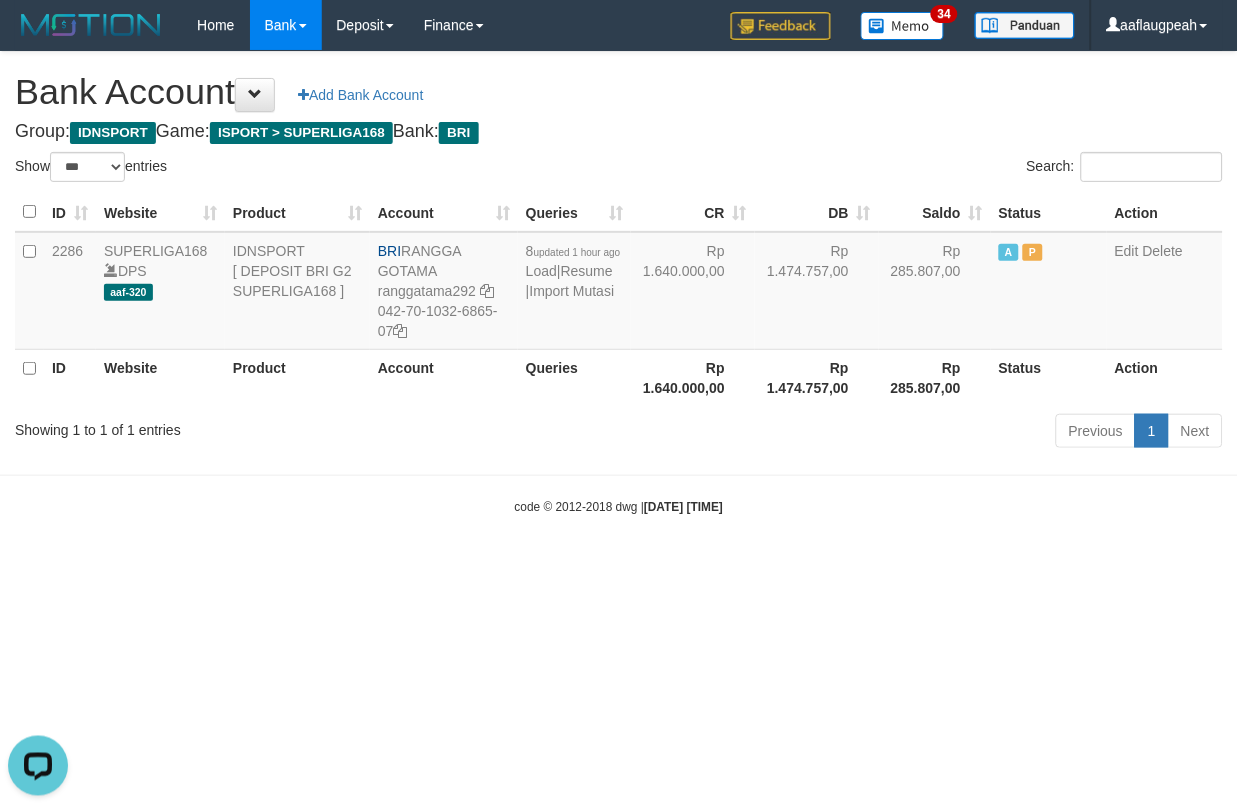 scroll, scrollTop: 0, scrollLeft: 0, axis: both 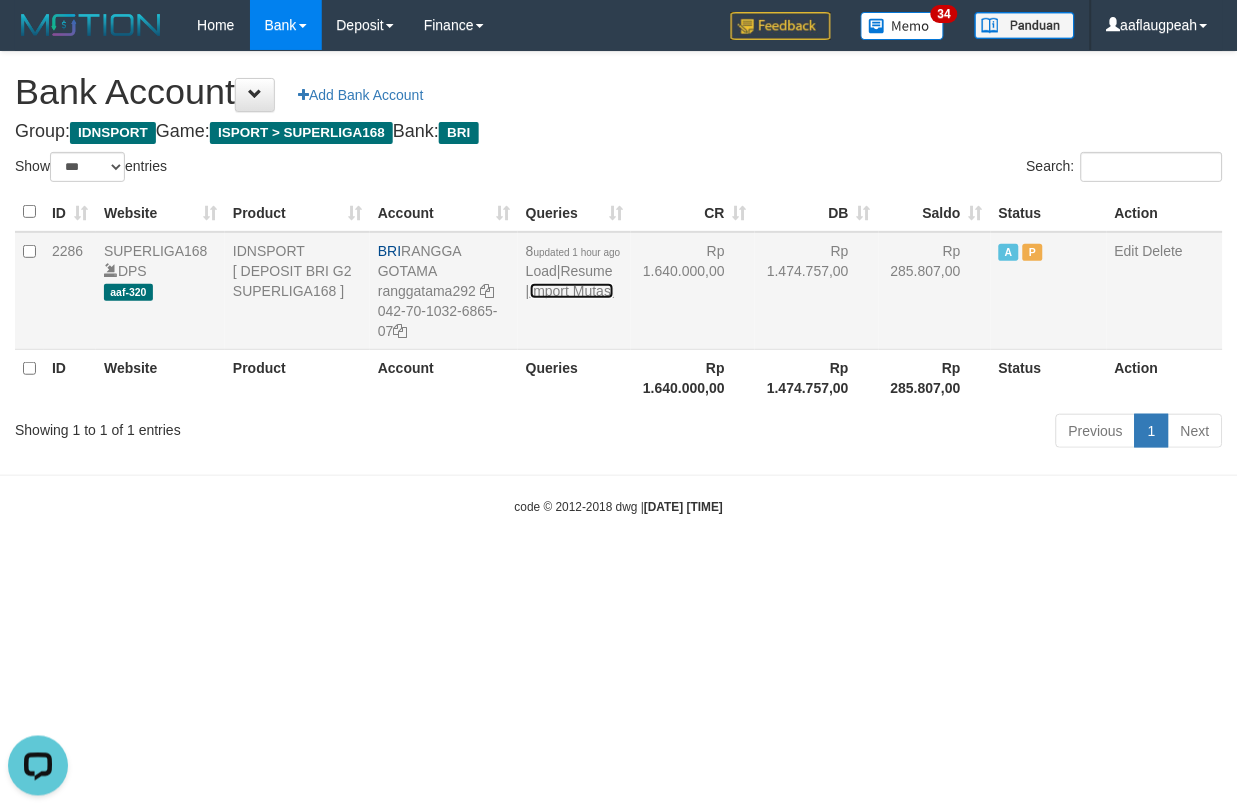 click on "Import Mutasi" at bounding box center [572, 291] 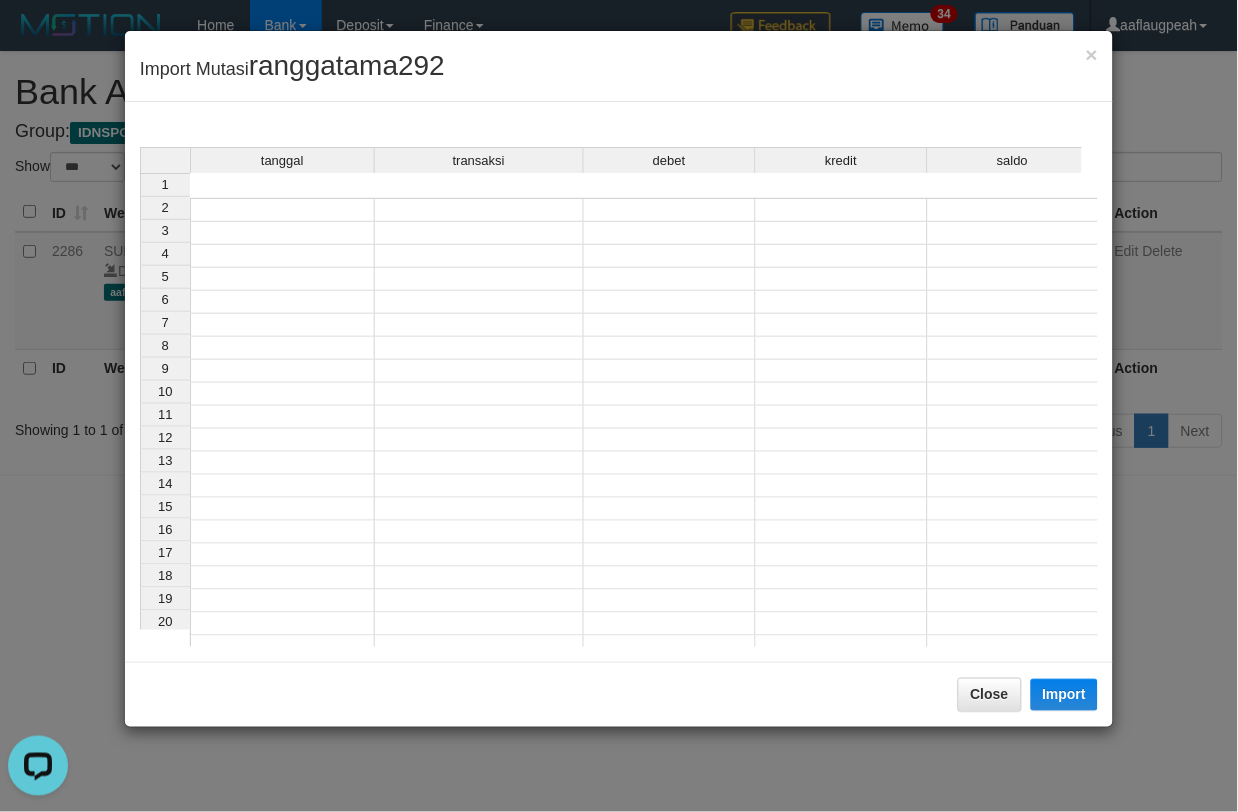 click on "tanggal transaksi debet kredit saldo 1 2 3 4 5 6 7 8 9 10 11 12 13 14 15 16 17 18 19 20 21" at bounding box center (619, 427) 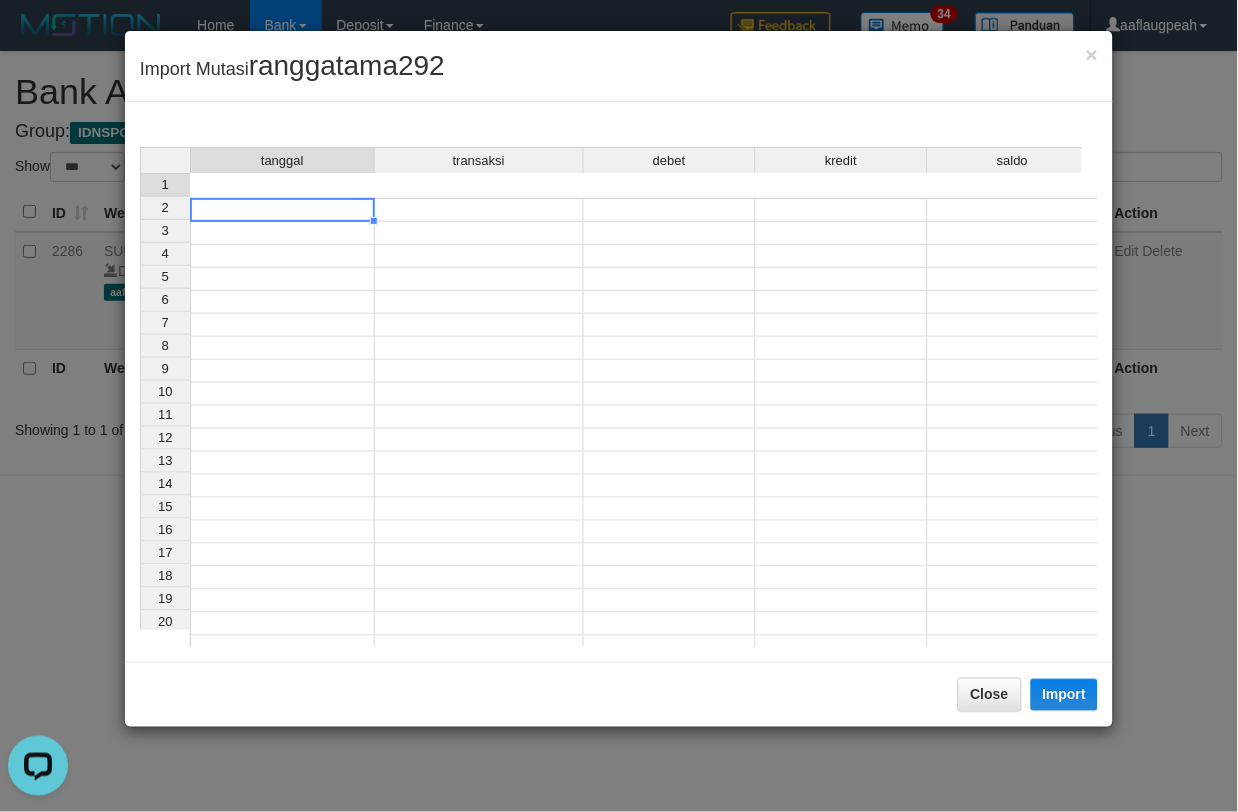 click at bounding box center (282, 210) 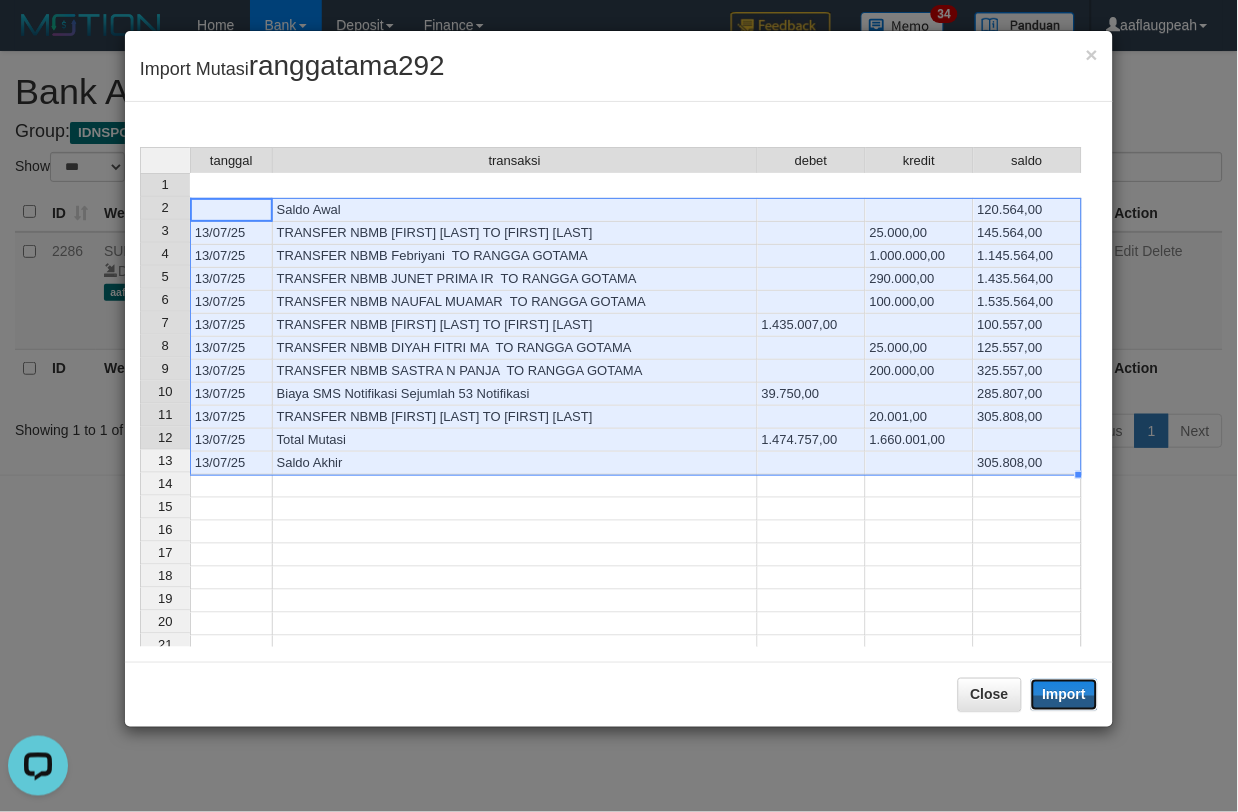 drag, startPoint x: 1076, startPoint y: 695, endPoint x: 534, endPoint y: 810, distance: 554.06586 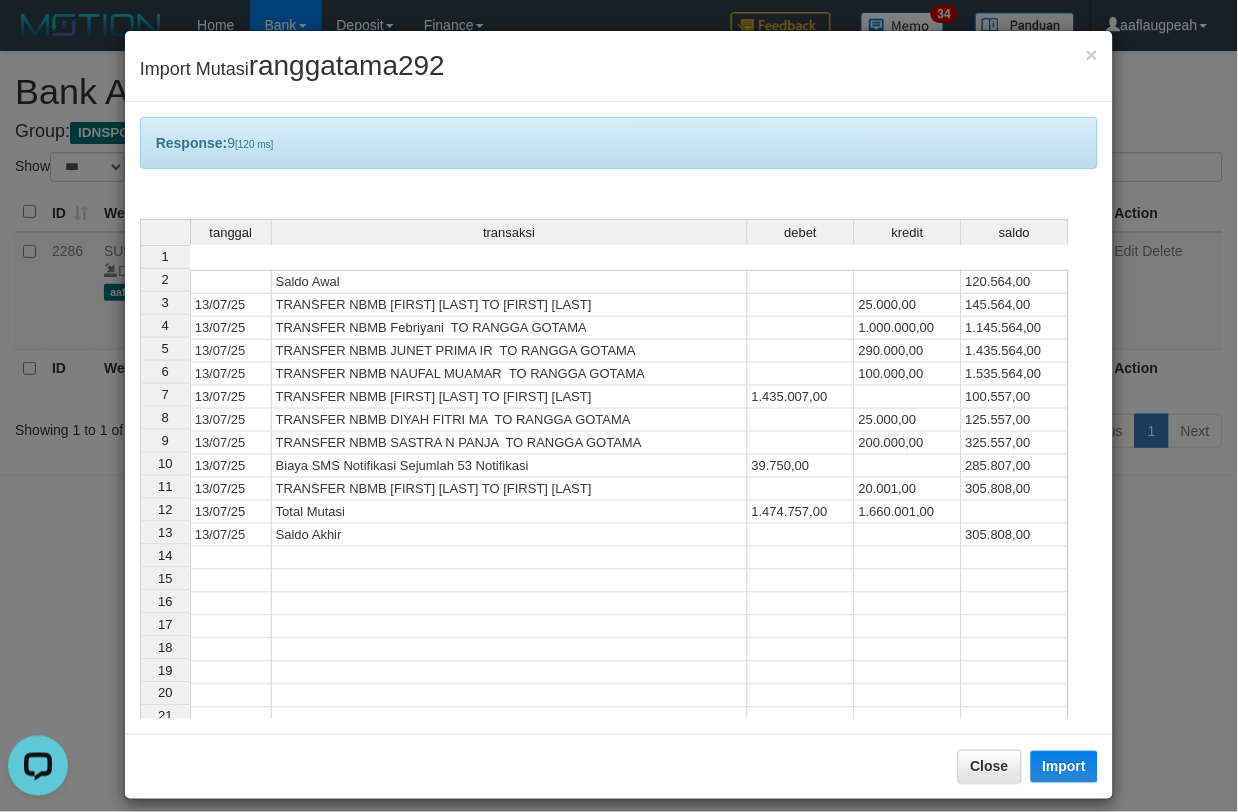 click at bounding box center (801, 719) 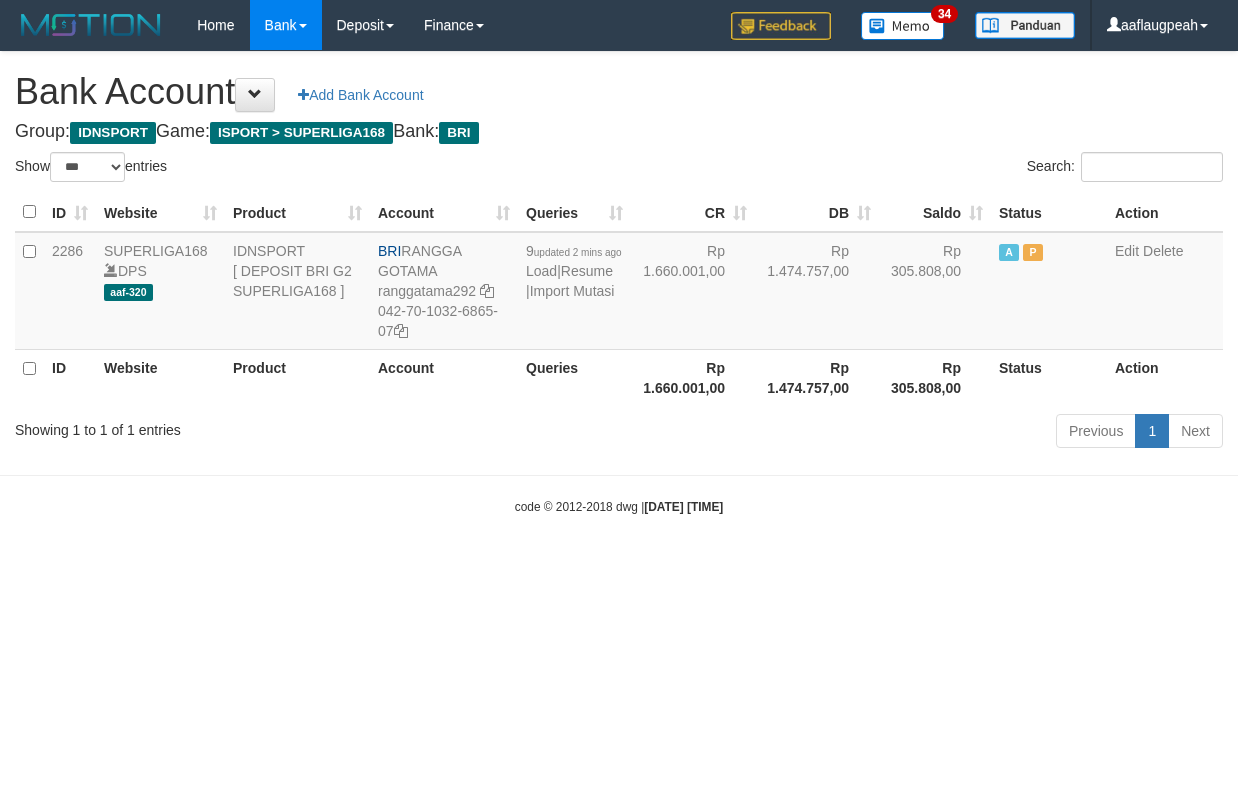 select on "***" 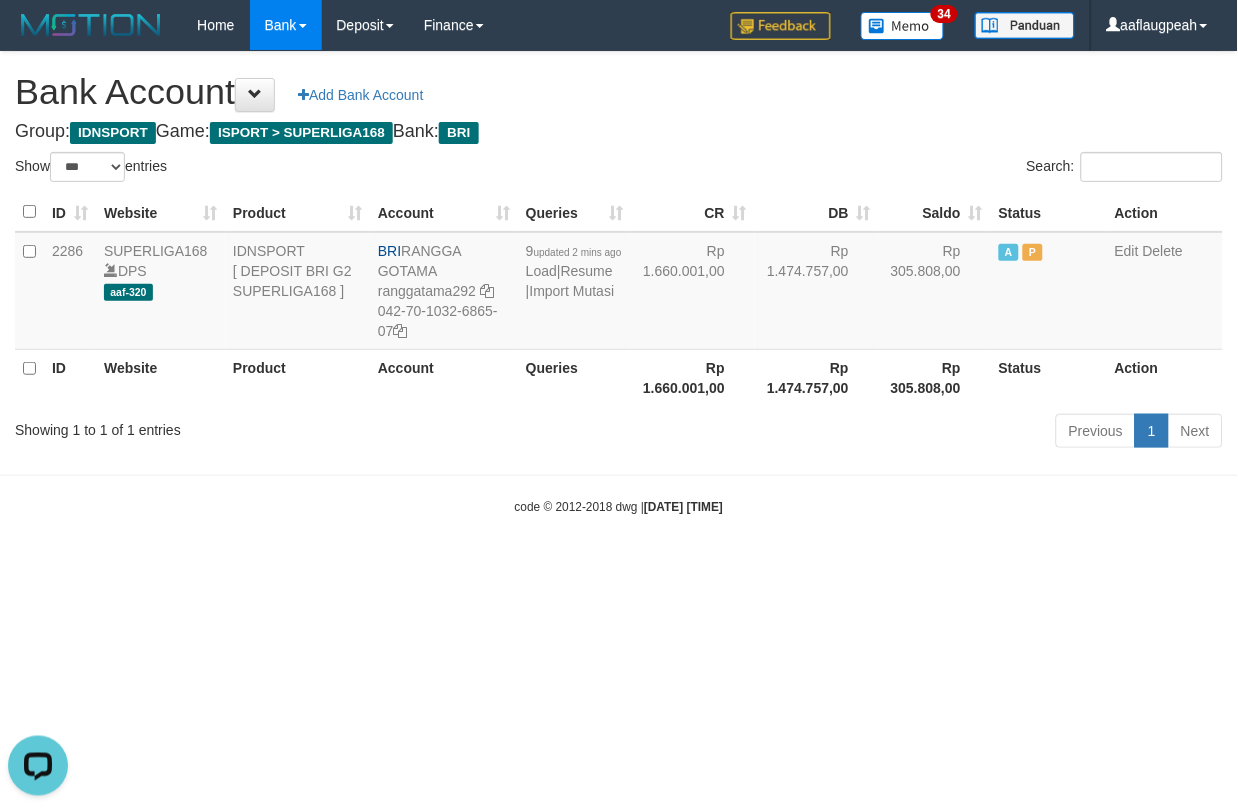 scroll, scrollTop: 0, scrollLeft: 0, axis: both 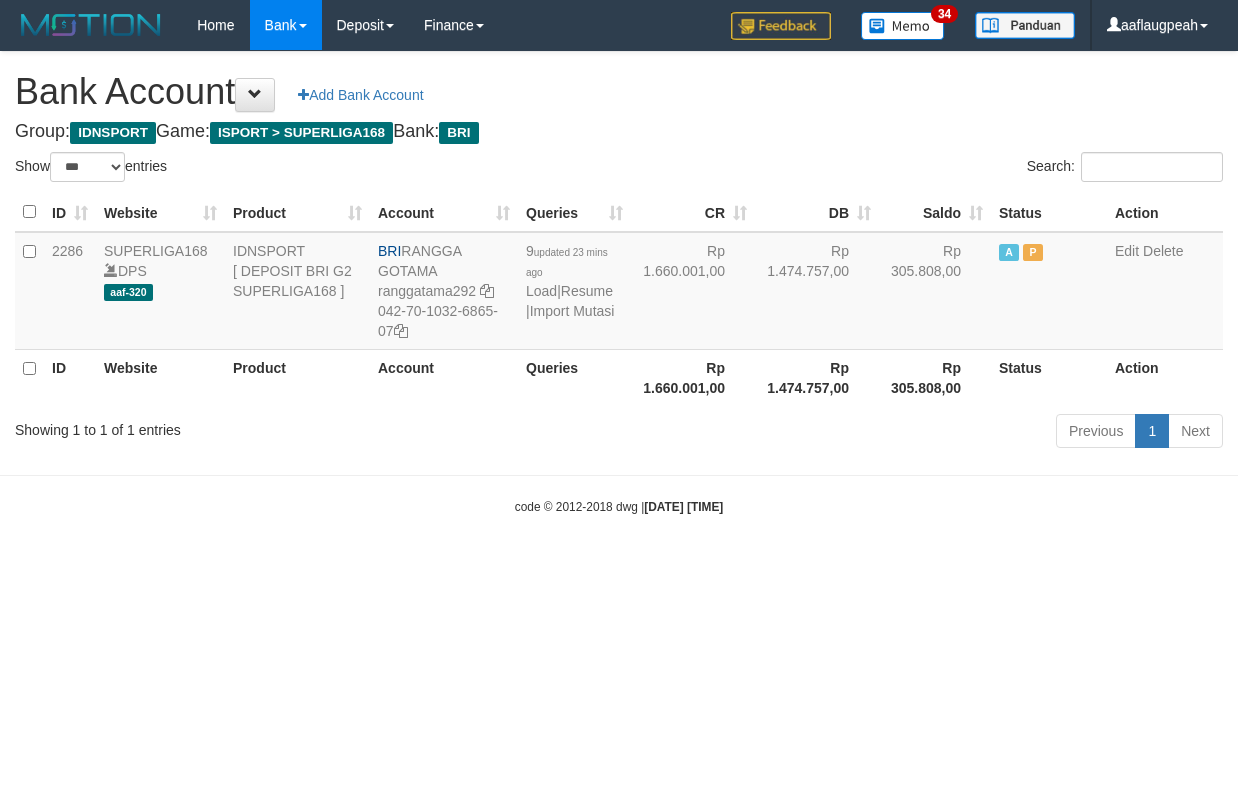 select on "***" 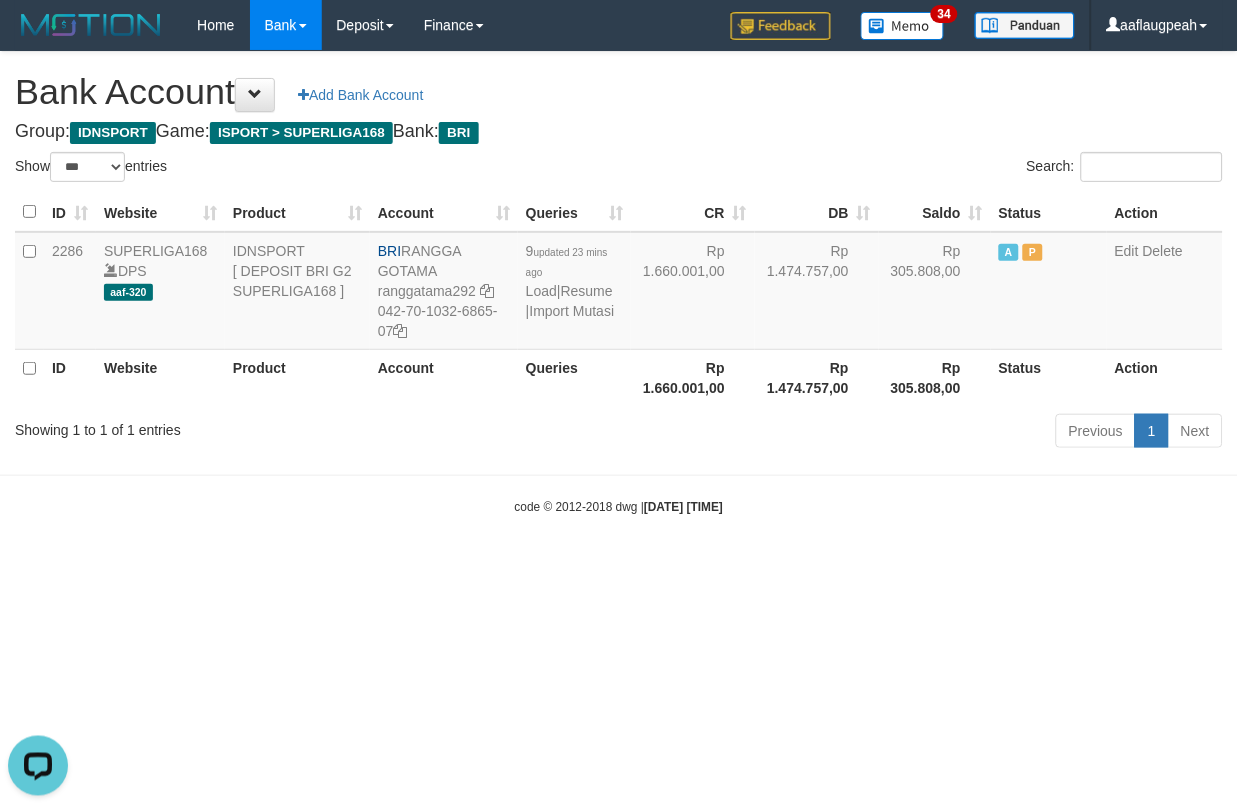 scroll, scrollTop: 0, scrollLeft: 0, axis: both 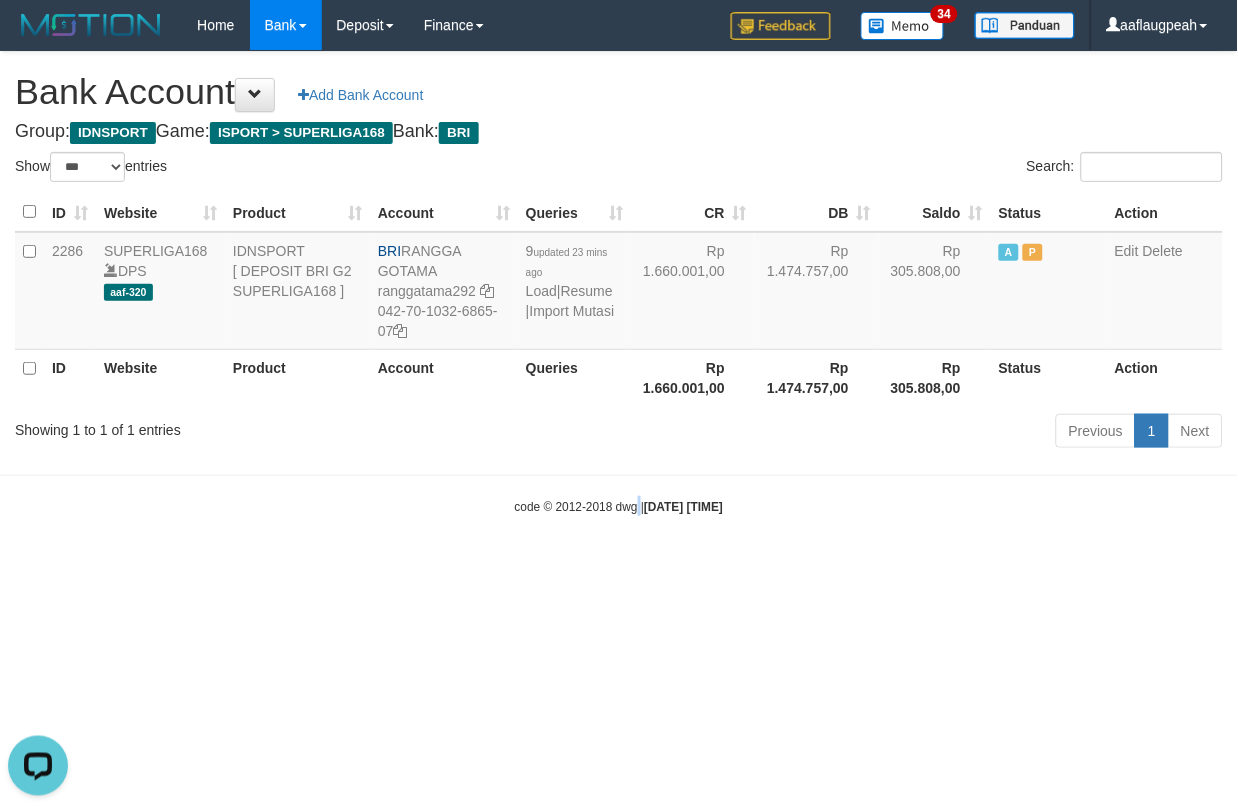 click on "Toggle navigation
Home
Bank
Account List
Load
By Website
Group
[ISPORT]													SUPERLIGA168
By Load Group (DPS)" at bounding box center (619, 283) 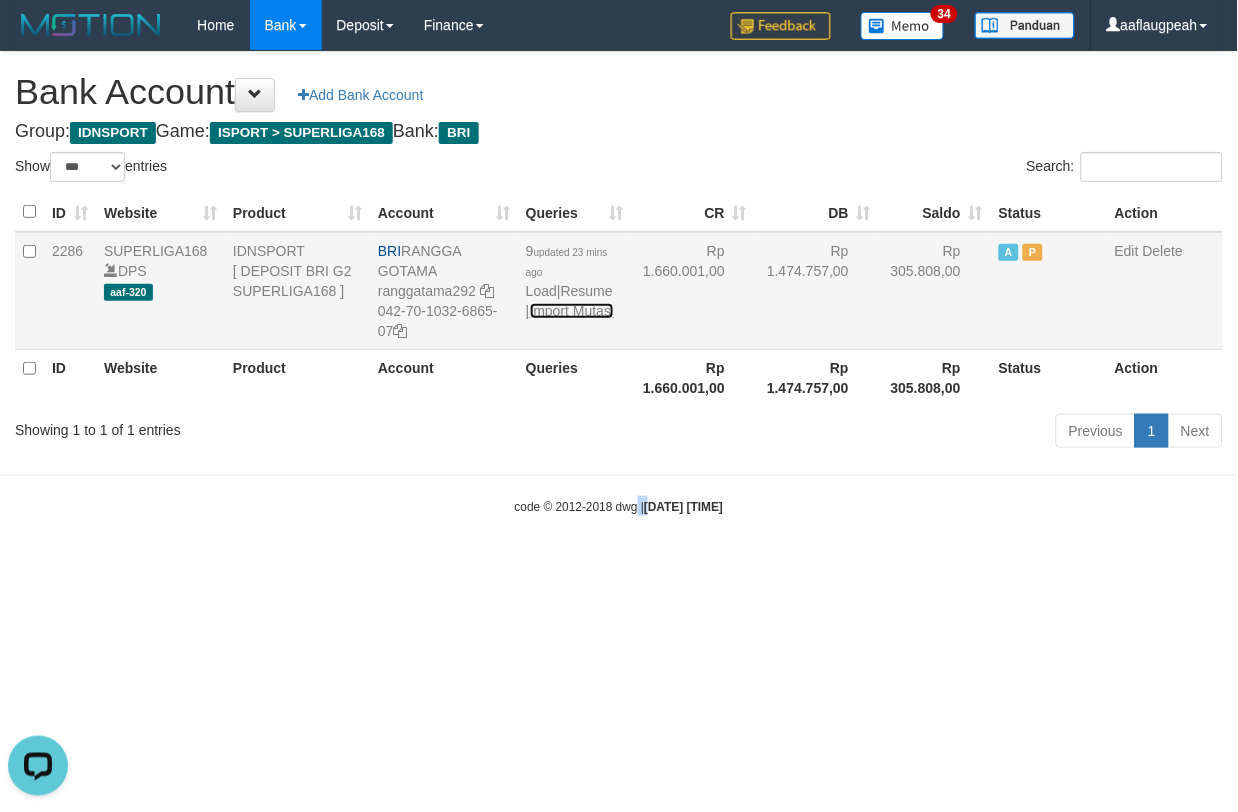 click on "Import Mutasi" at bounding box center (572, 311) 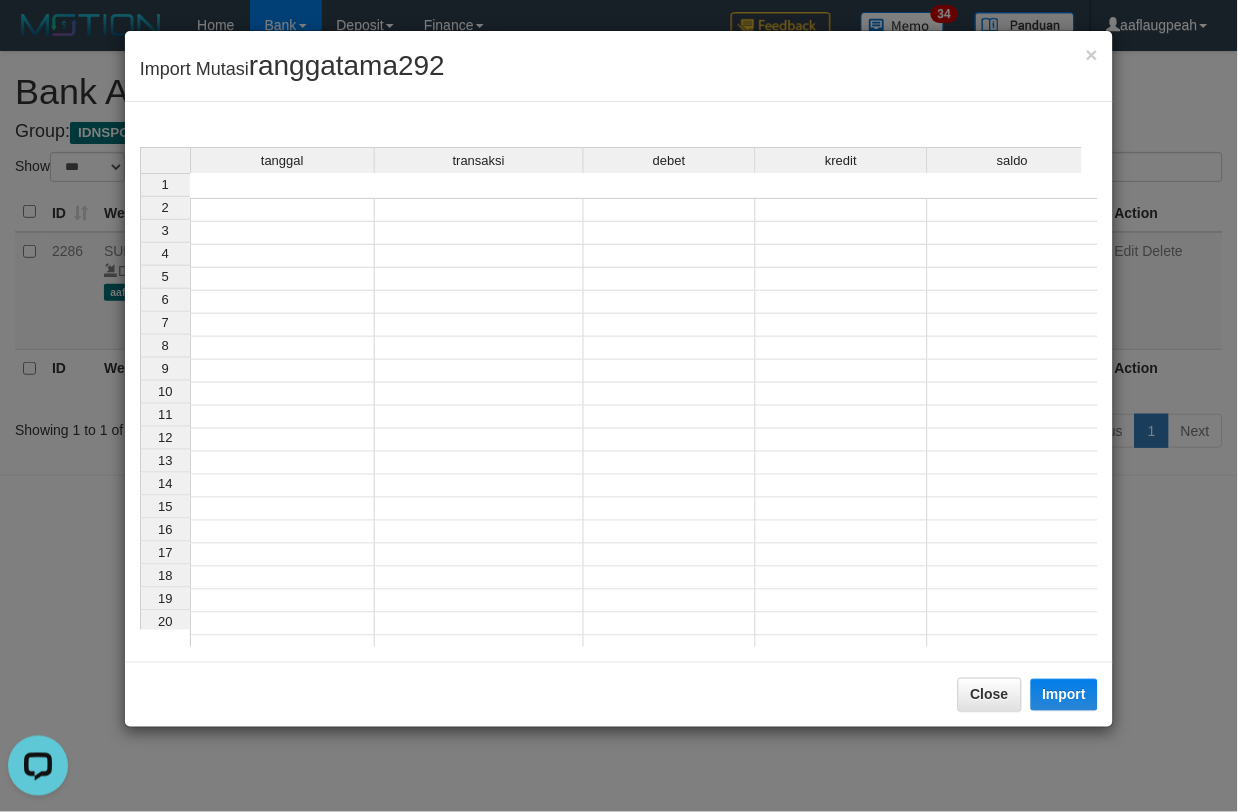 click on "tanggal transaksi debet kredit saldo 1 2 3 4 5 6 7 8 9 10 11 12 13 14 15 16 17 18 19 20 21" at bounding box center [619, 427] 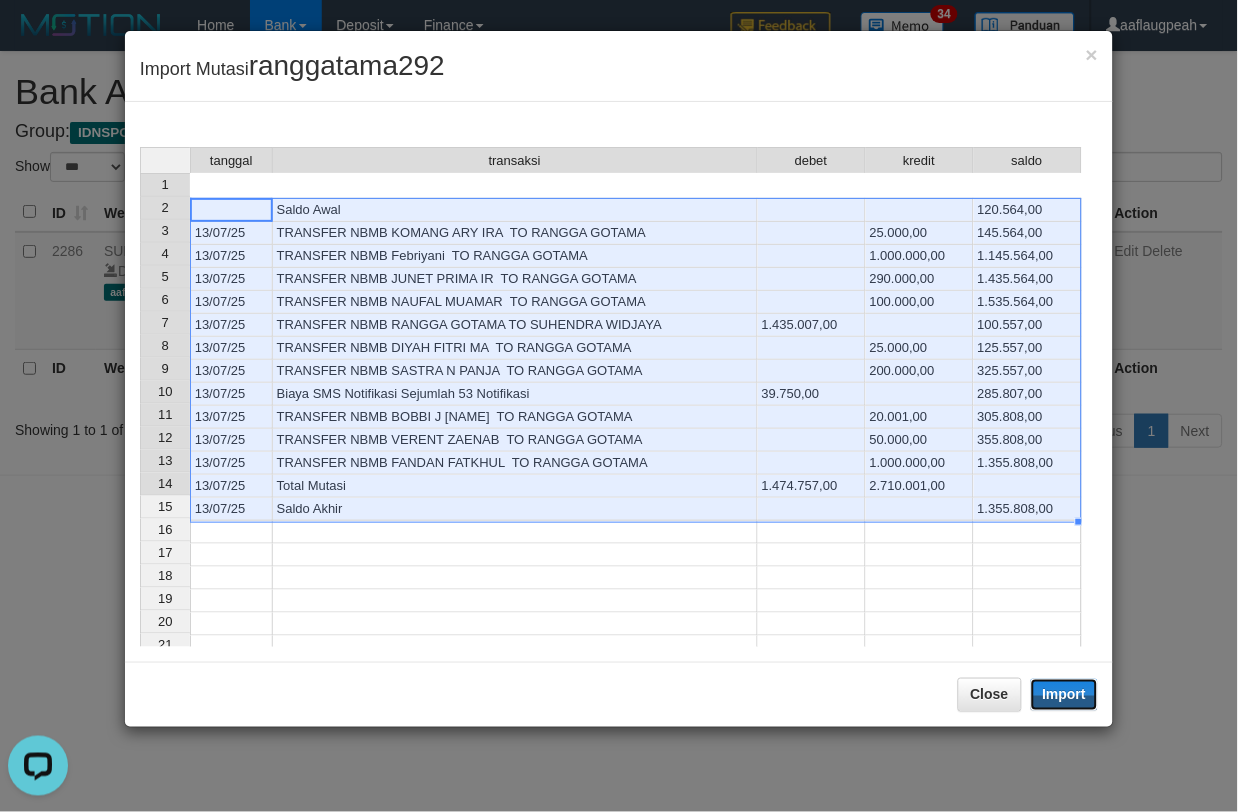 drag, startPoint x: 1077, startPoint y: 688, endPoint x: 1036, endPoint y: 720, distance: 52.009613 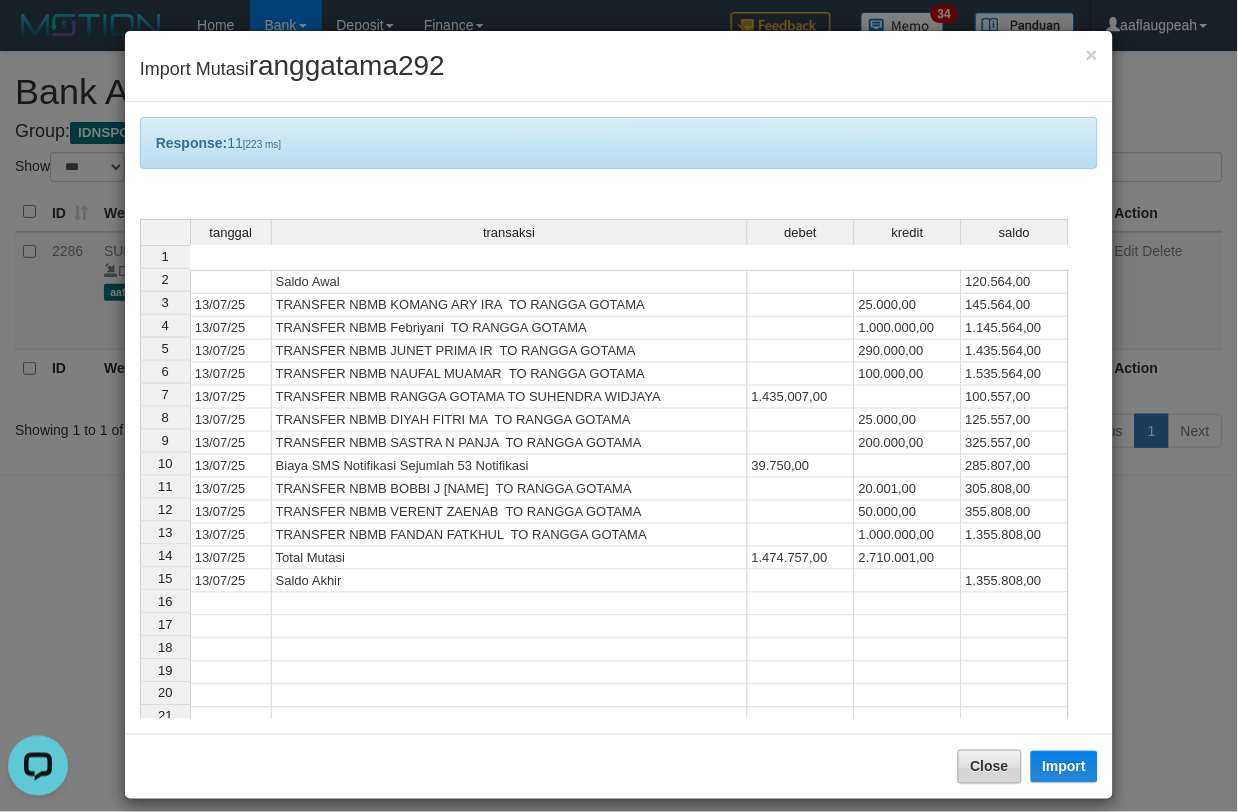 click on "Close
Import" at bounding box center (619, 766) 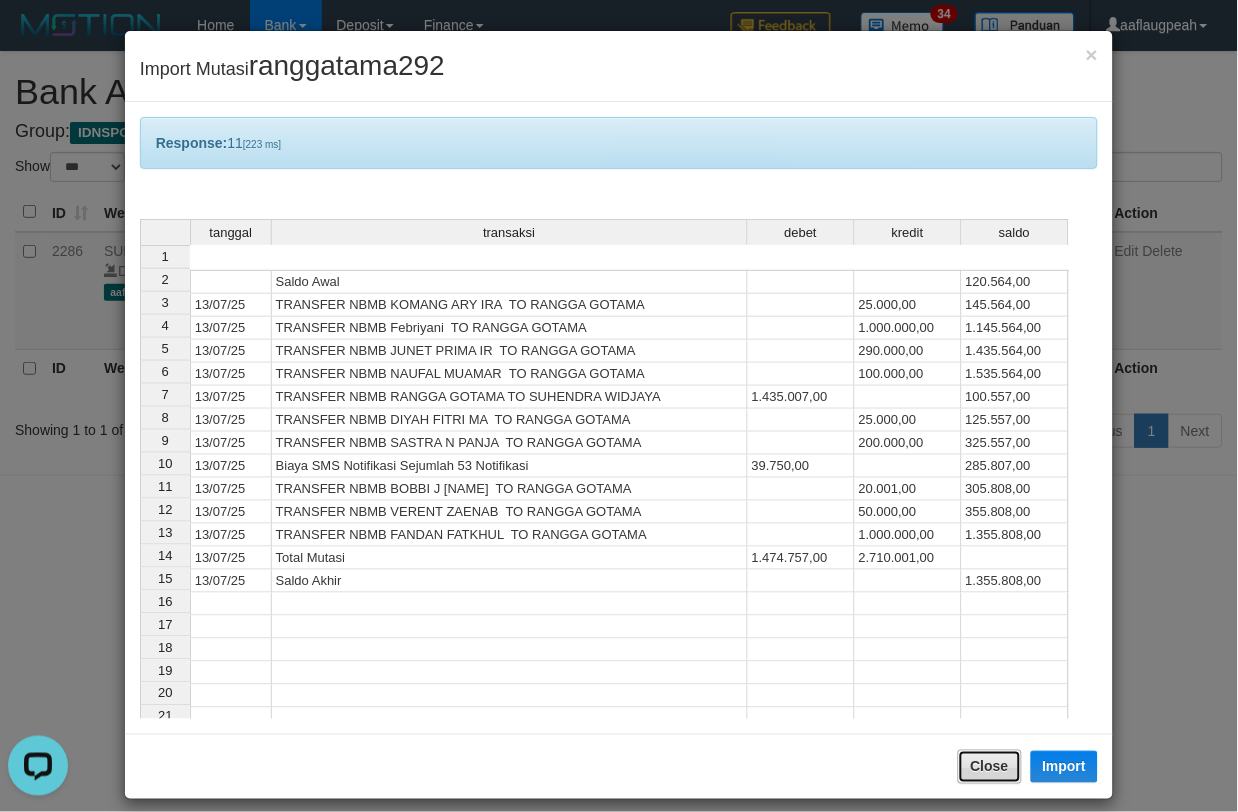 click on "Close" at bounding box center [990, 767] 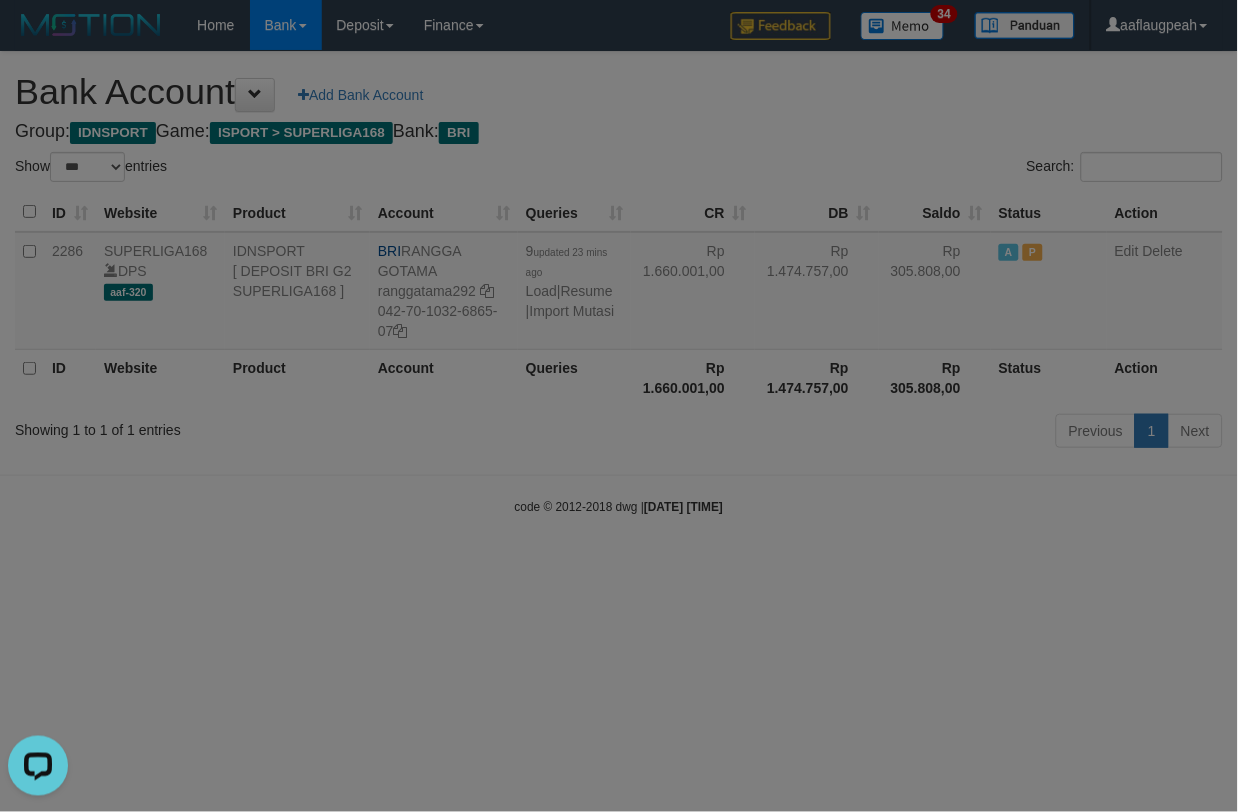 click at bounding box center (619, 406) 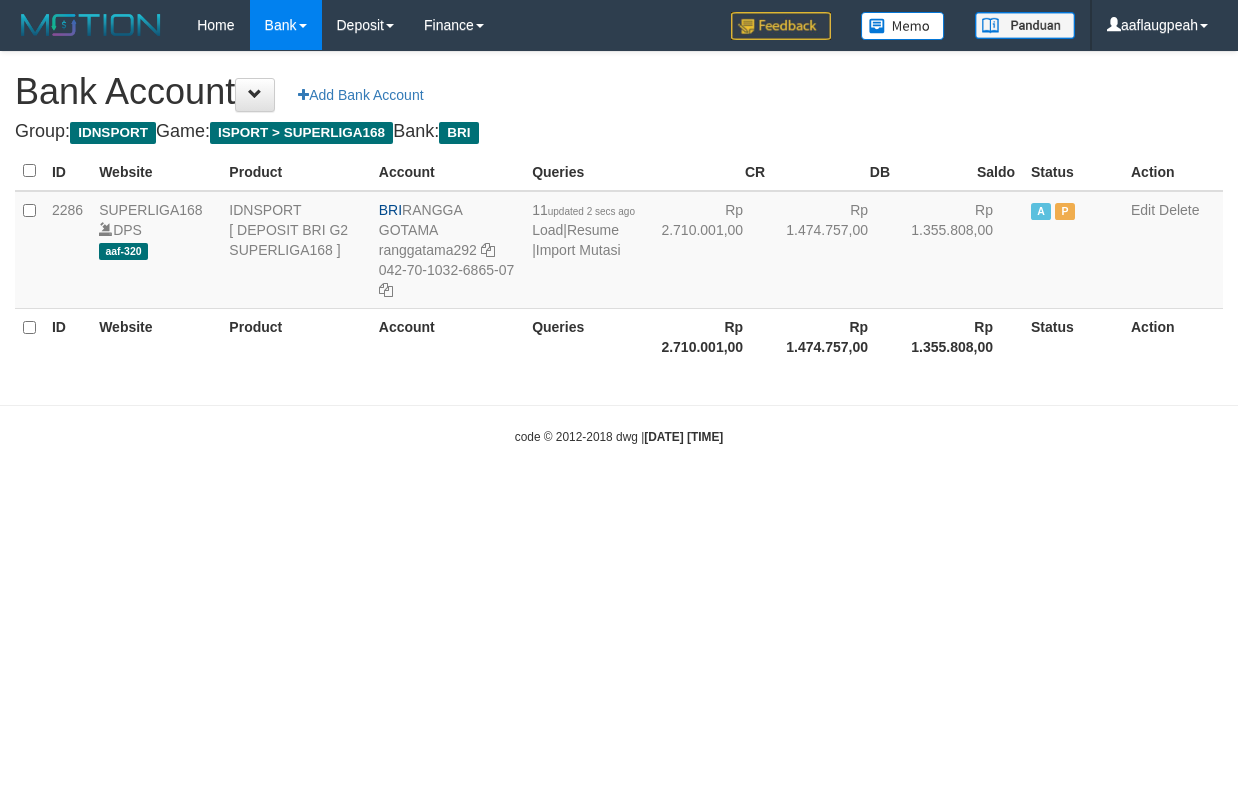 scroll, scrollTop: 0, scrollLeft: 0, axis: both 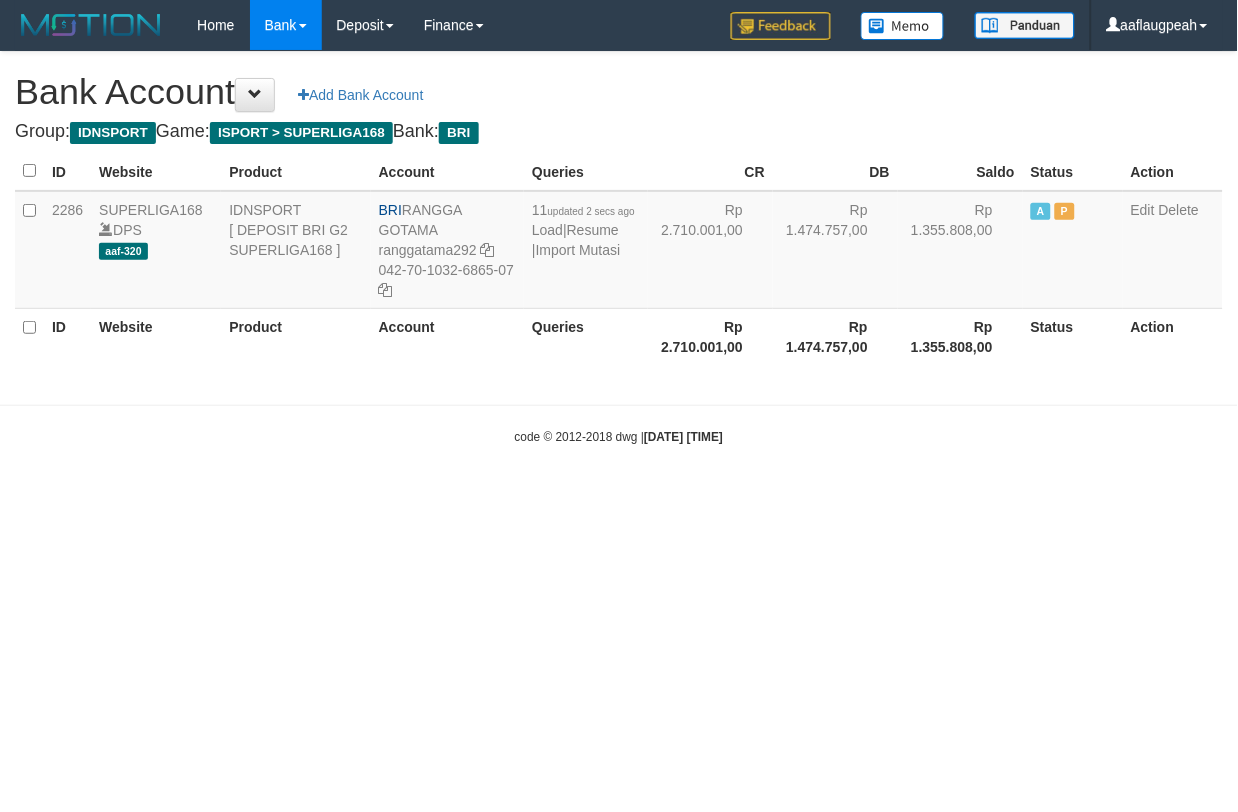 select on "***" 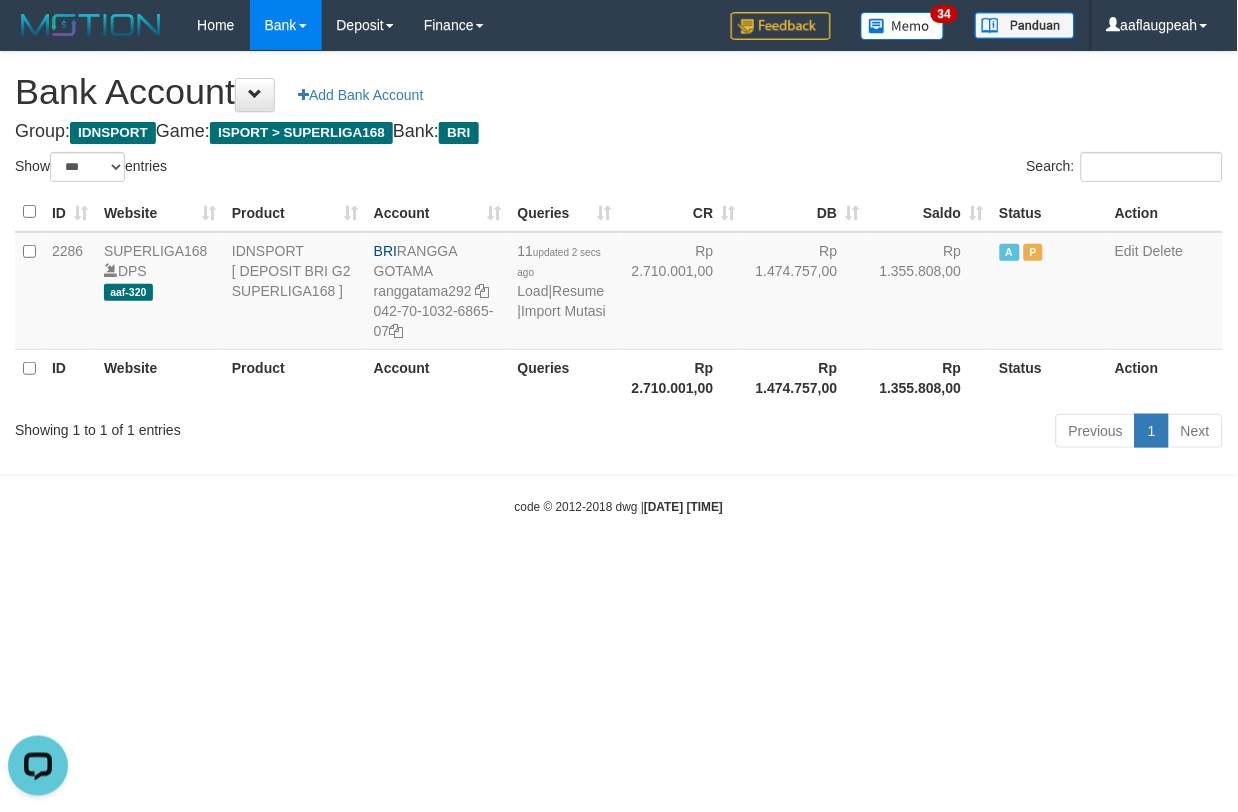 scroll, scrollTop: 0, scrollLeft: 0, axis: both 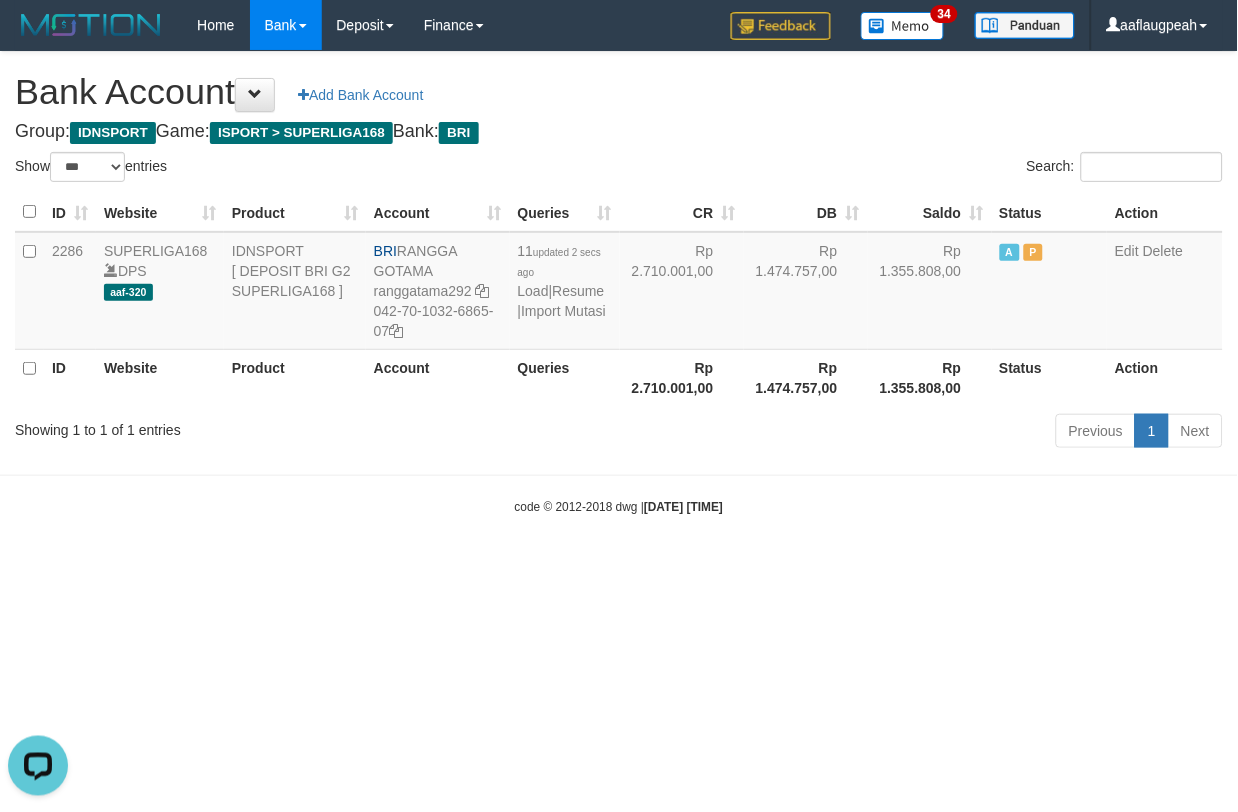drag, startPoint x: 891, startPoint y: 601, endPoint x: 938, endPoint y: 593, distance: 47.67599 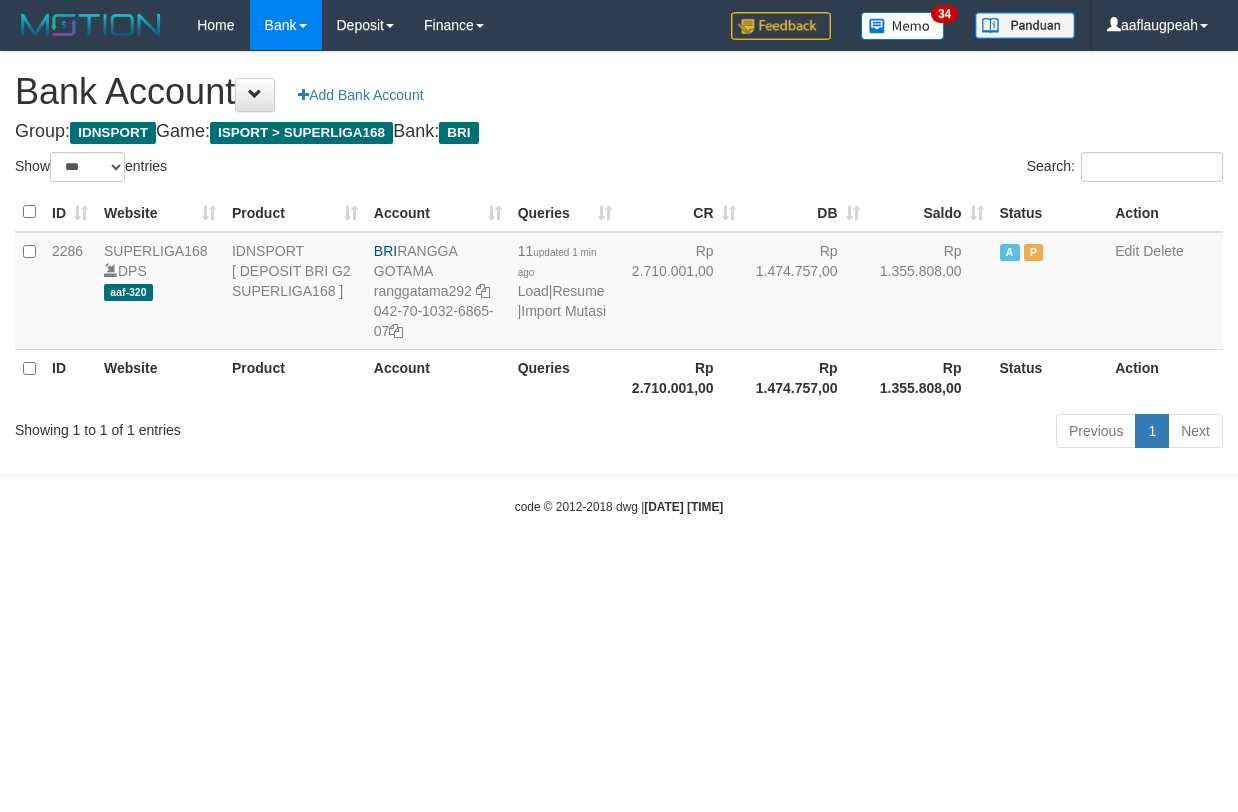 select on "***" 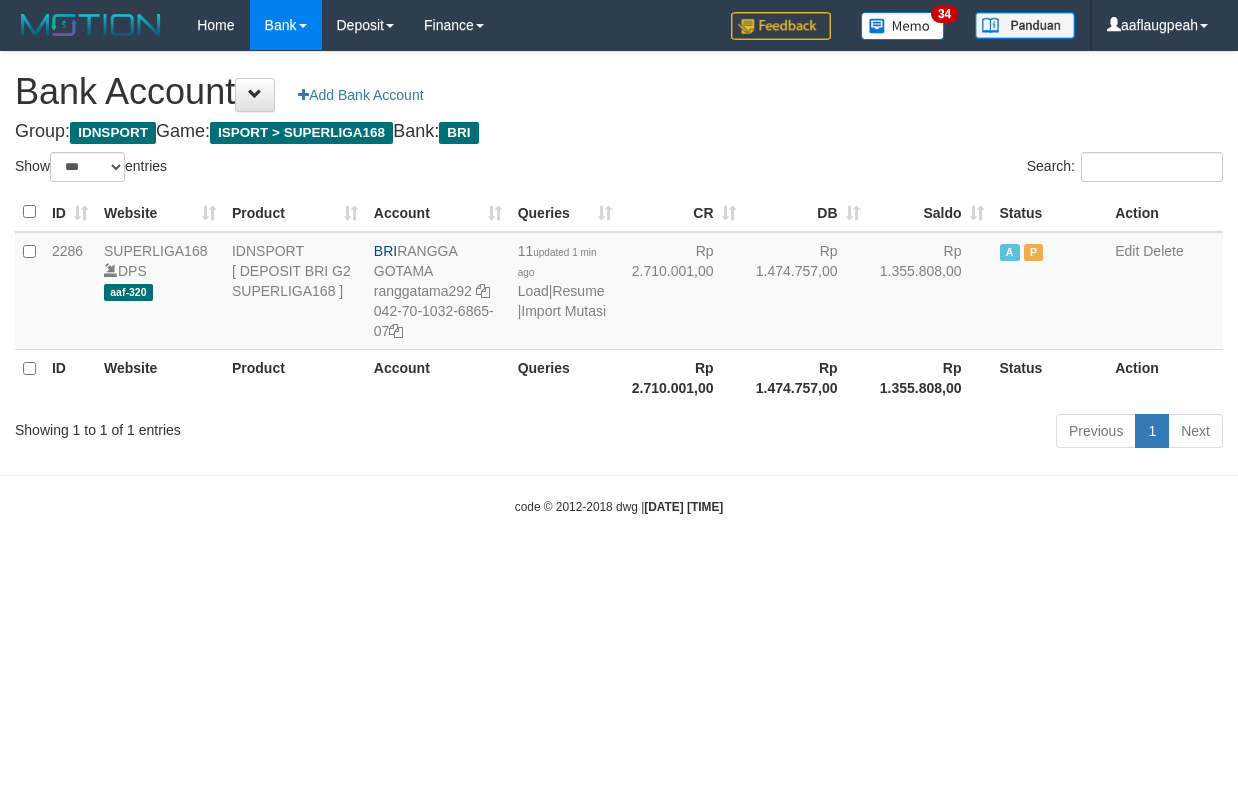 scroll, scrollTop: 0, scrollLeft: 0, axis: both 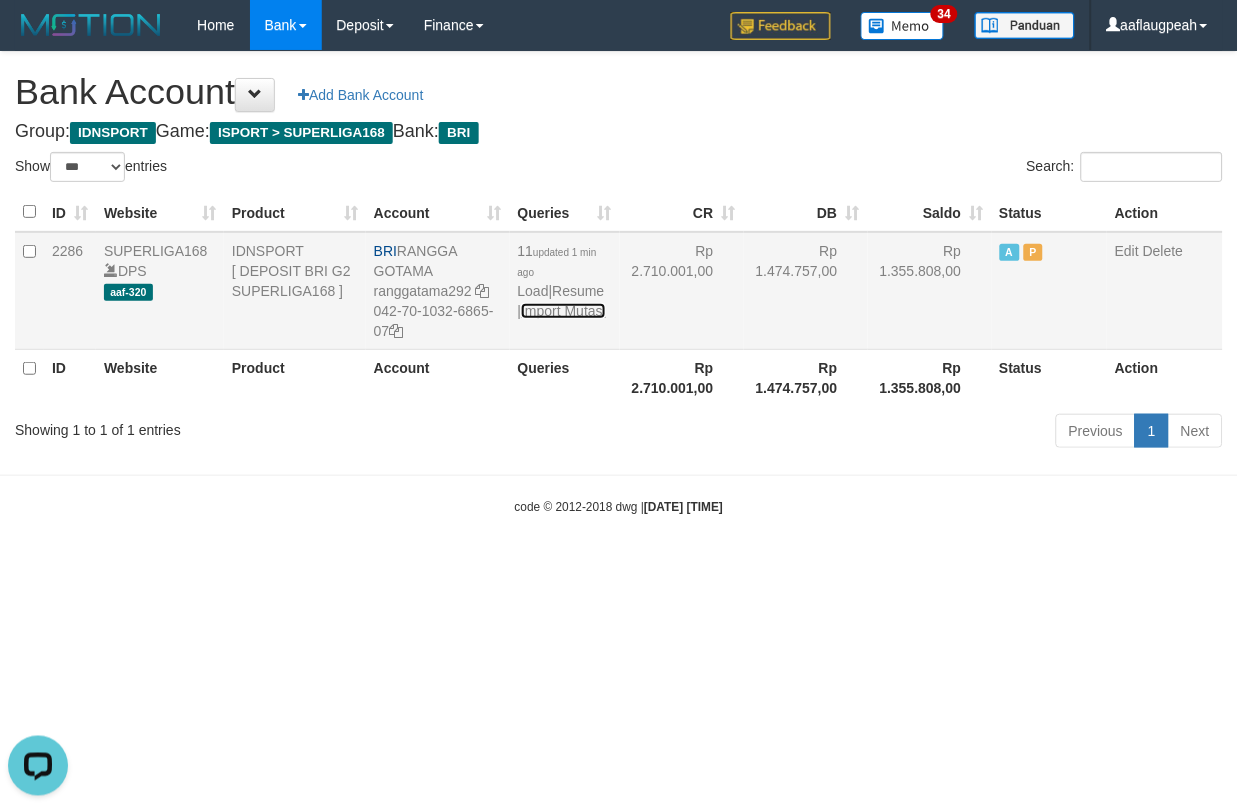 click on "Import Mutasi" at bounding box center [563, 311] 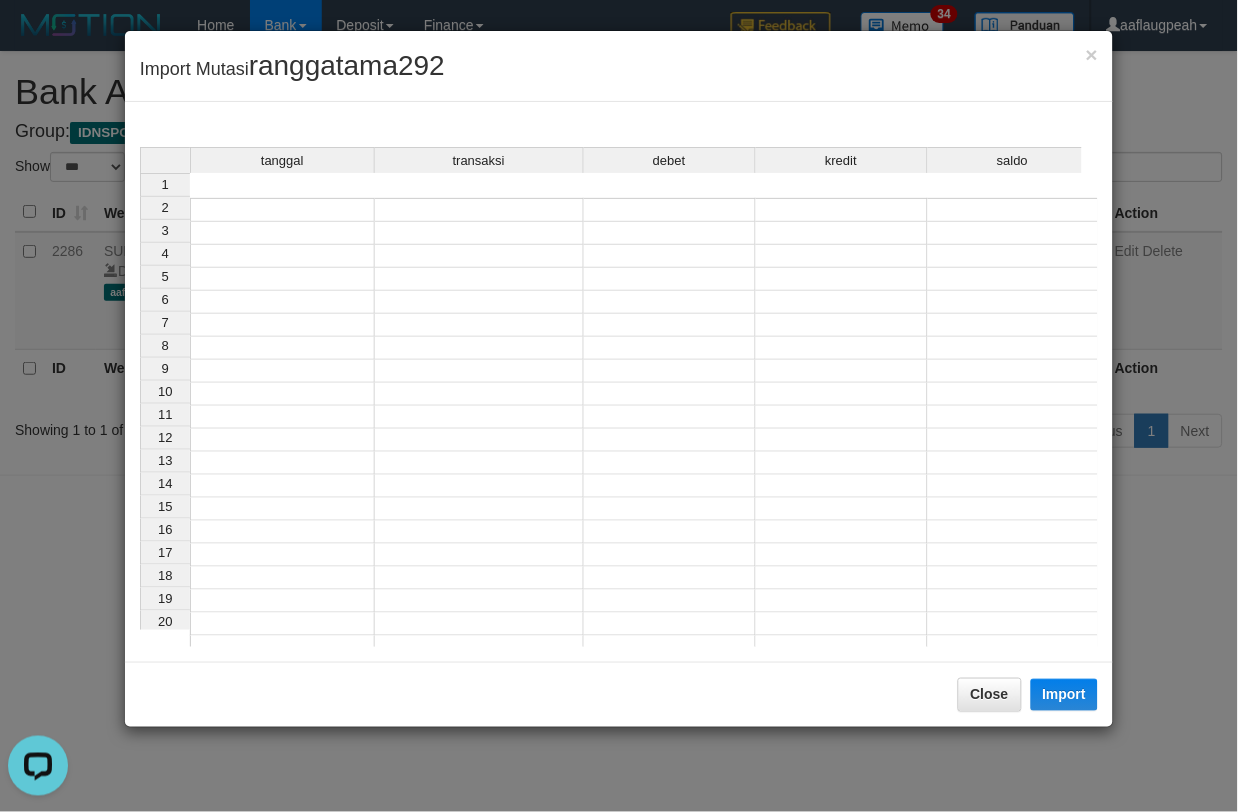 click on "tanggal transaksi debet kredit saldo 1 2 3 4 5 6 7 8 9 10 11 12 13 14 15 16 17 18 19 20 21" at bounding box center [619, 427] 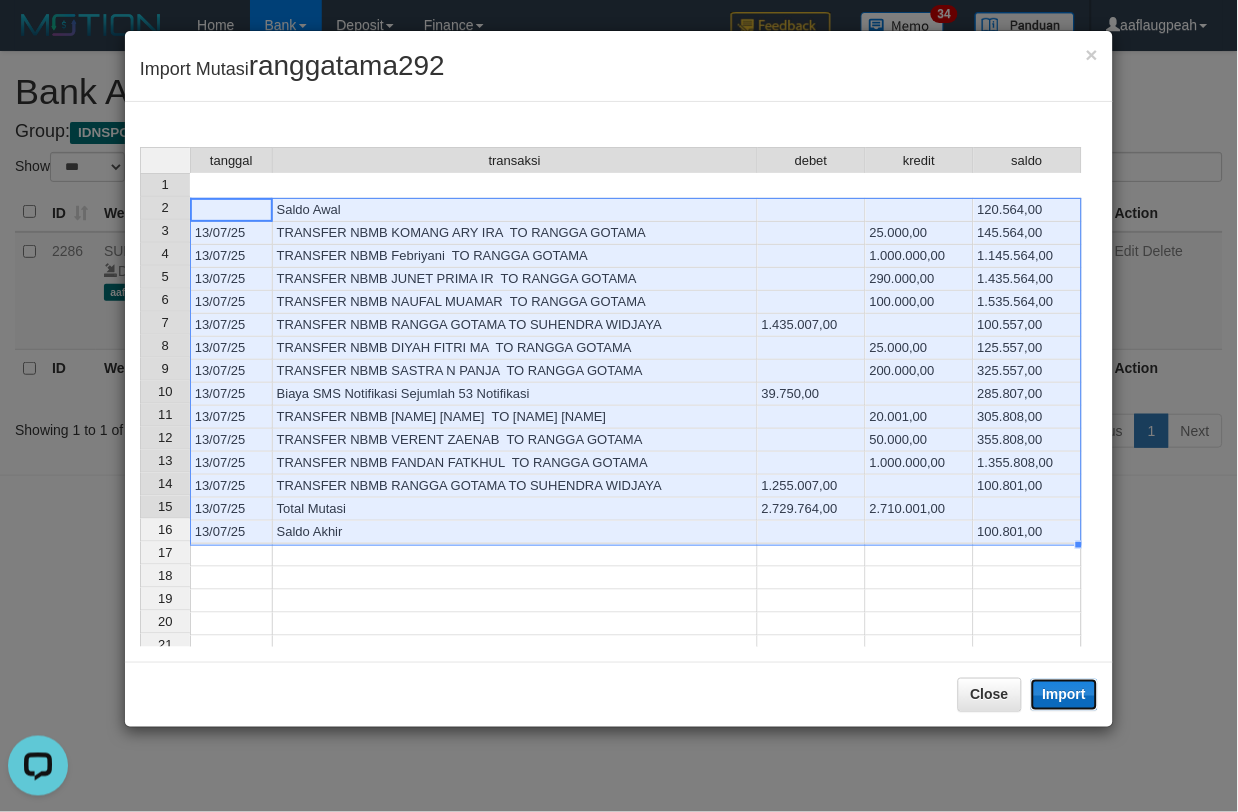 click on "Import" at bounding box center (1065, 695) 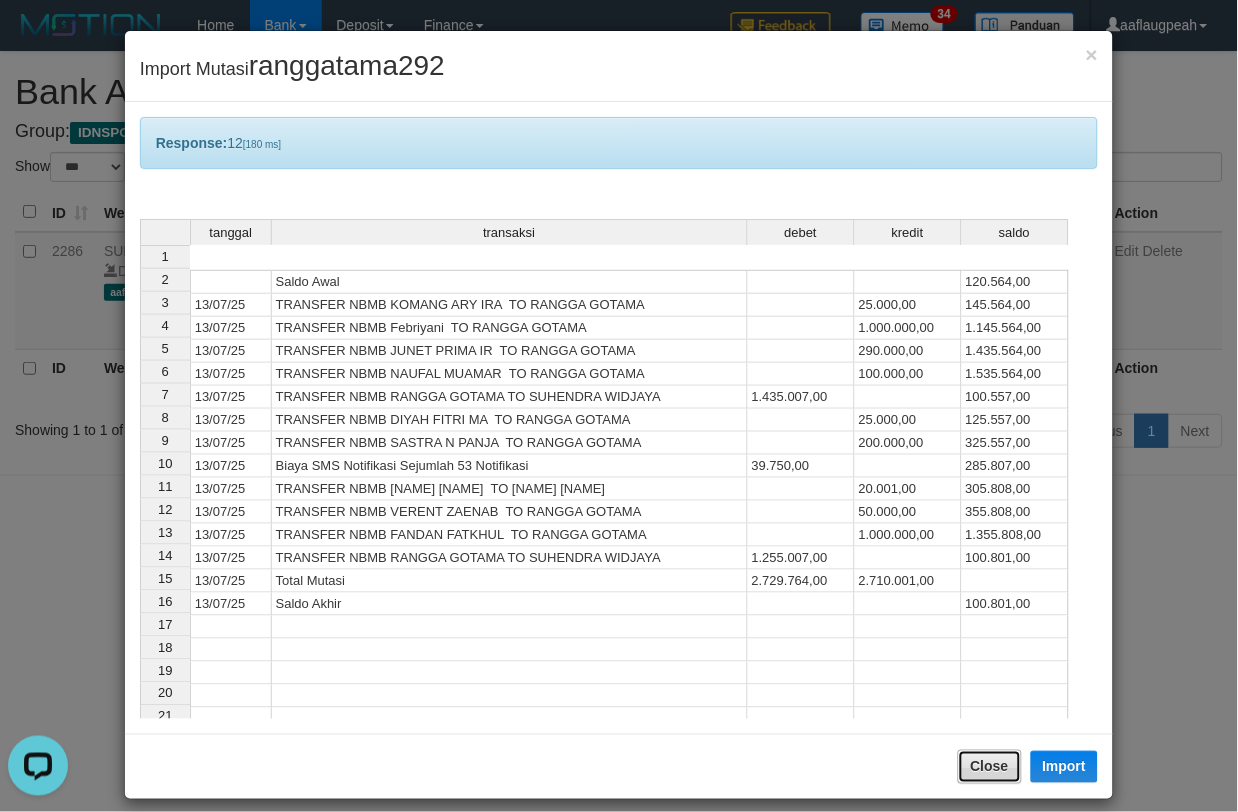 click on "Close" at bounding box center (990, 767) 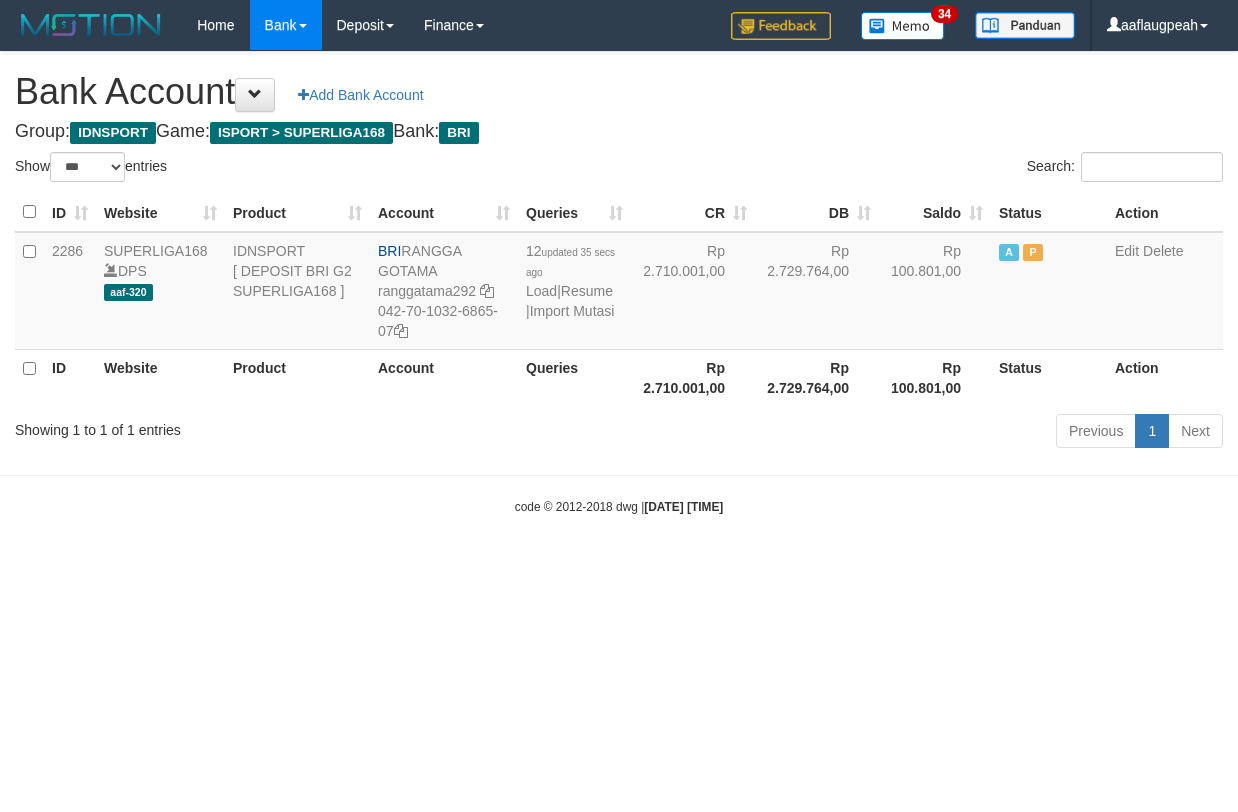 select on "***" 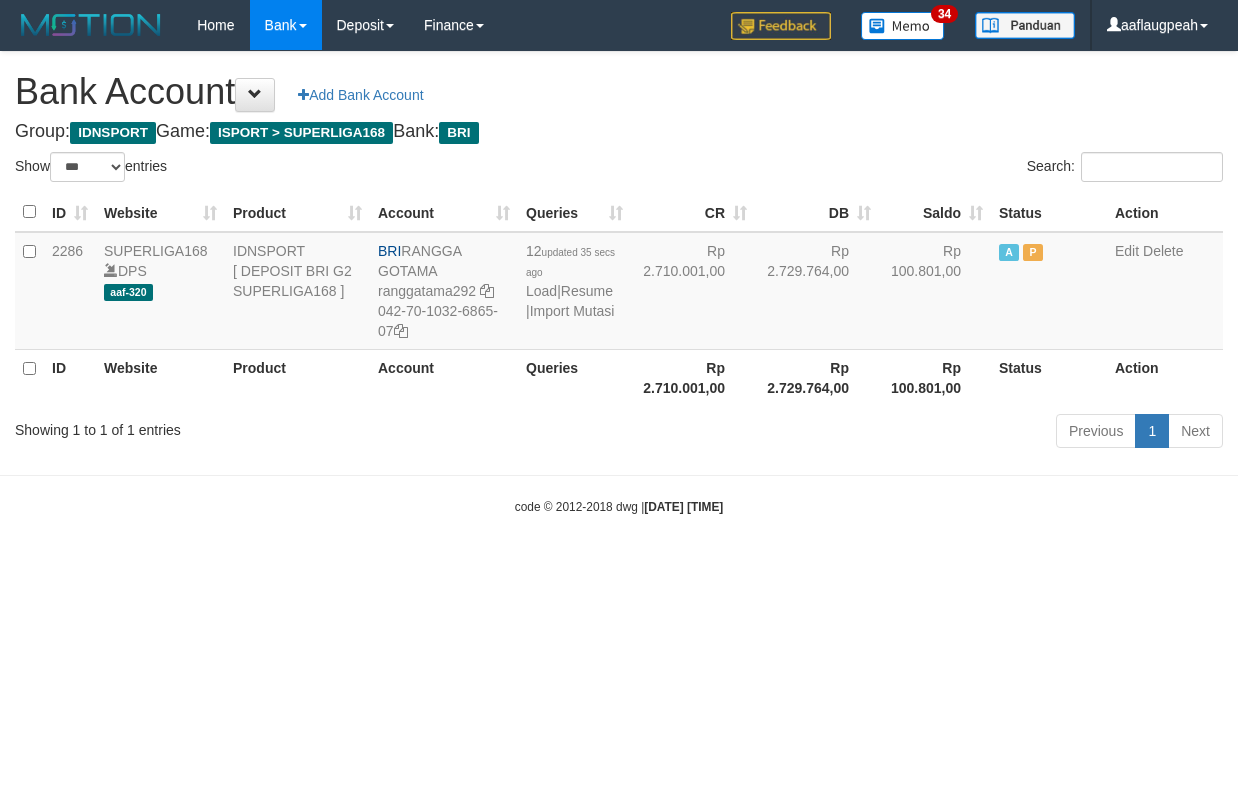 scroll, scrollTop: 0, scrollLeft: 0, axis: both 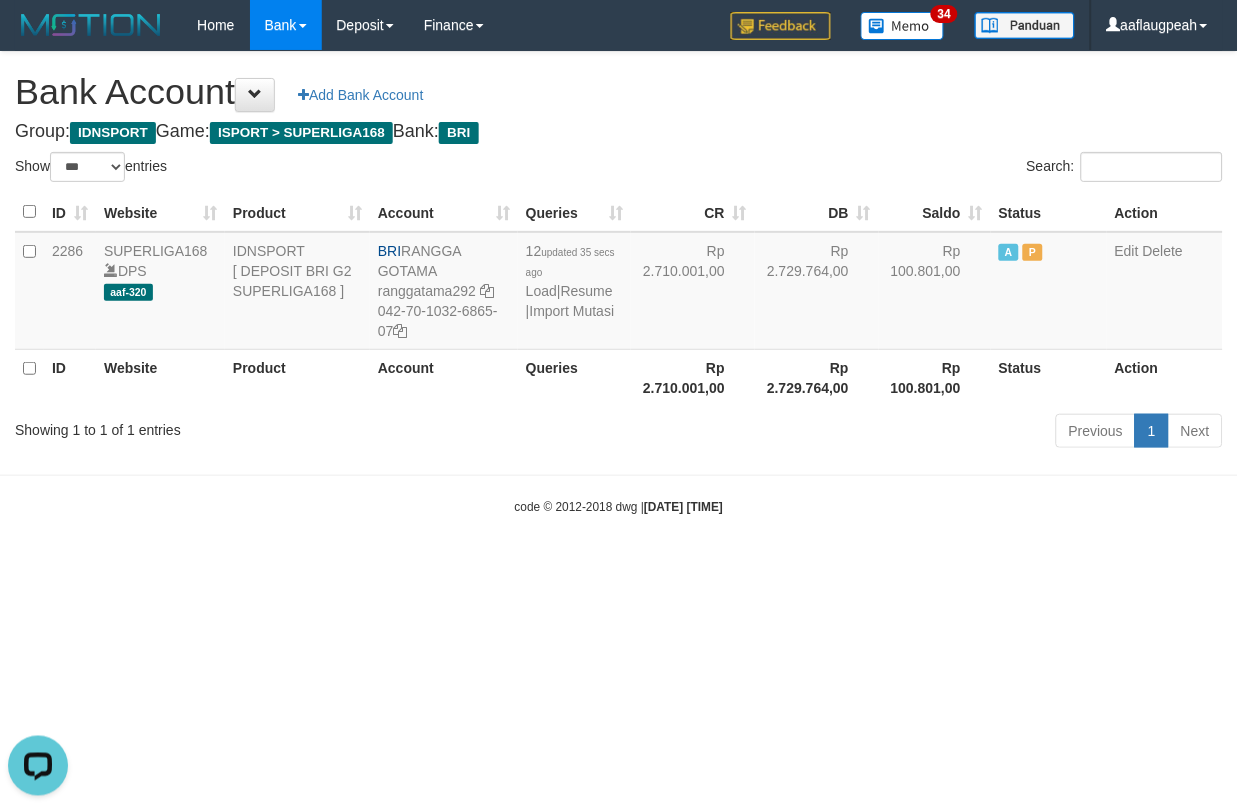 click on "Toggle navigation
Home
Bank
Account List
Load
By Website
Group
[ISPORT]													SUPERLIGA168
By Load Group (DPS)" at bounding box center [619, 283] 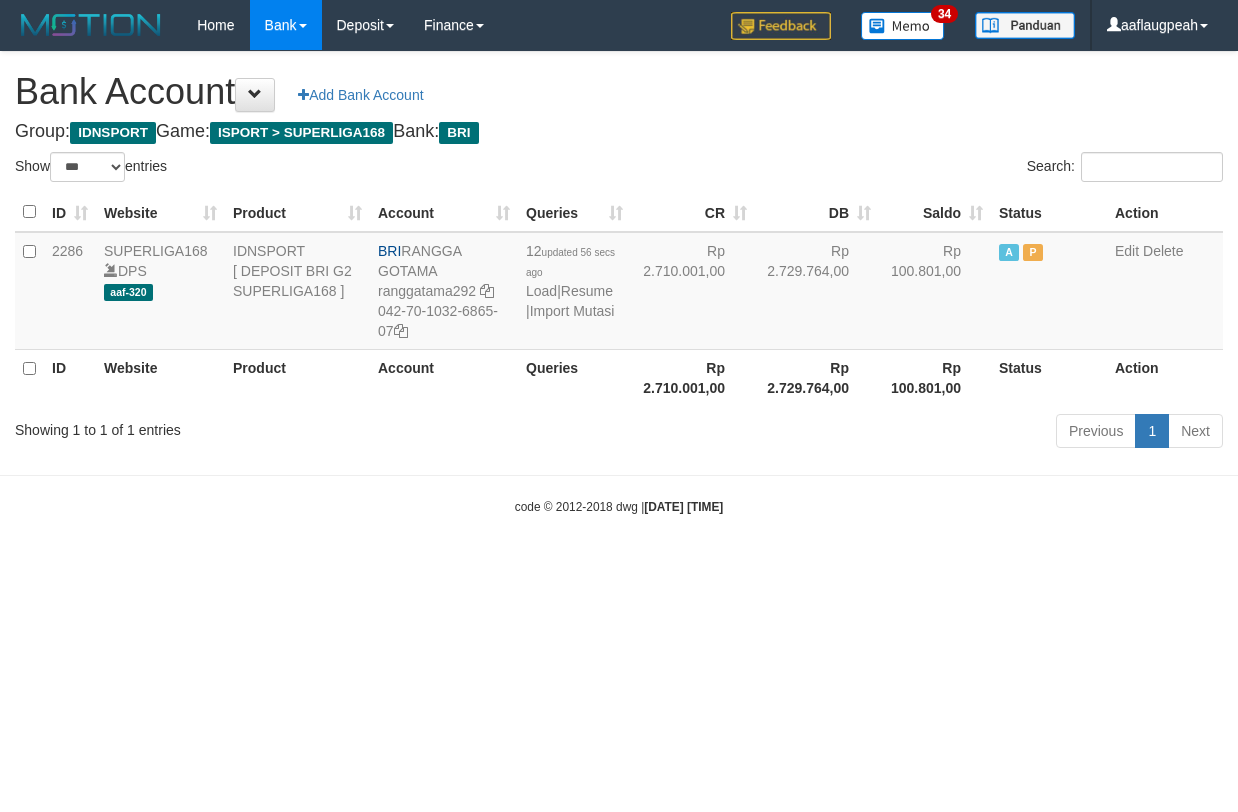 select on "***" 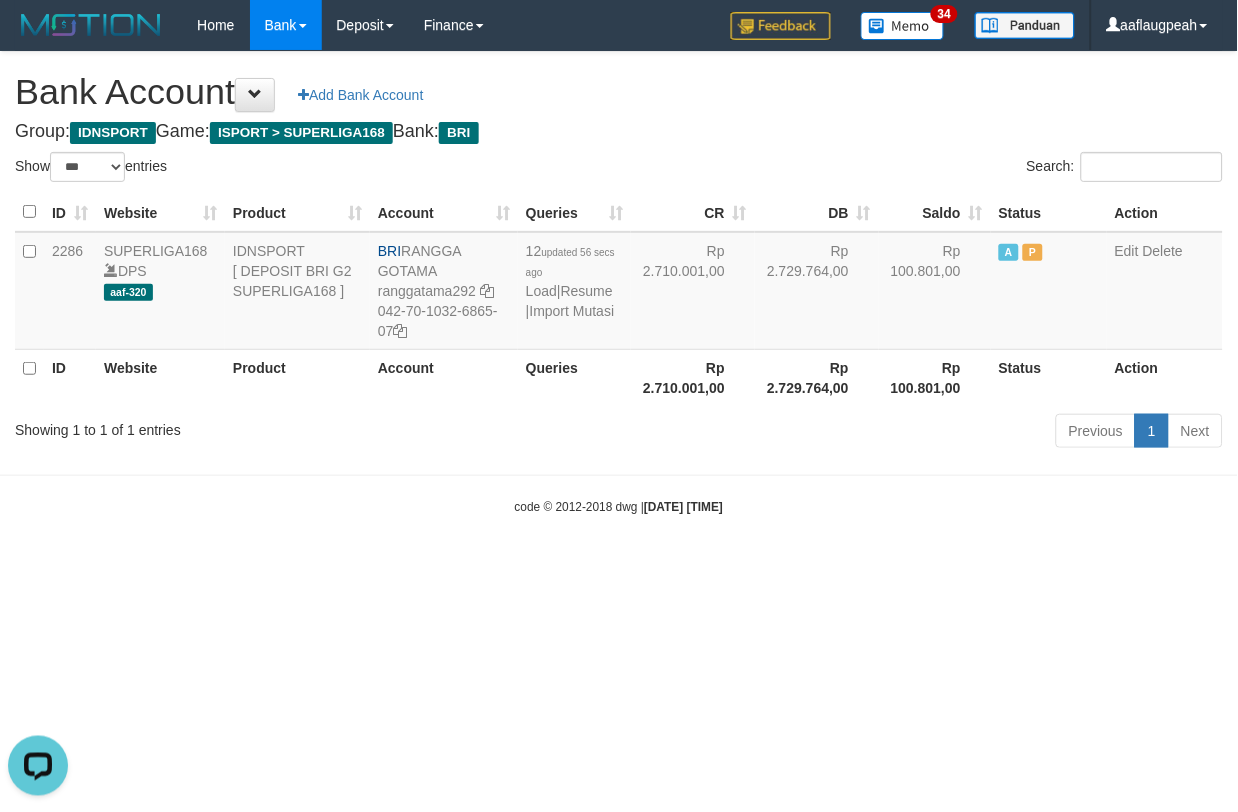 scroll, scrollTop: 0, scrollLeft: 0, axis: both 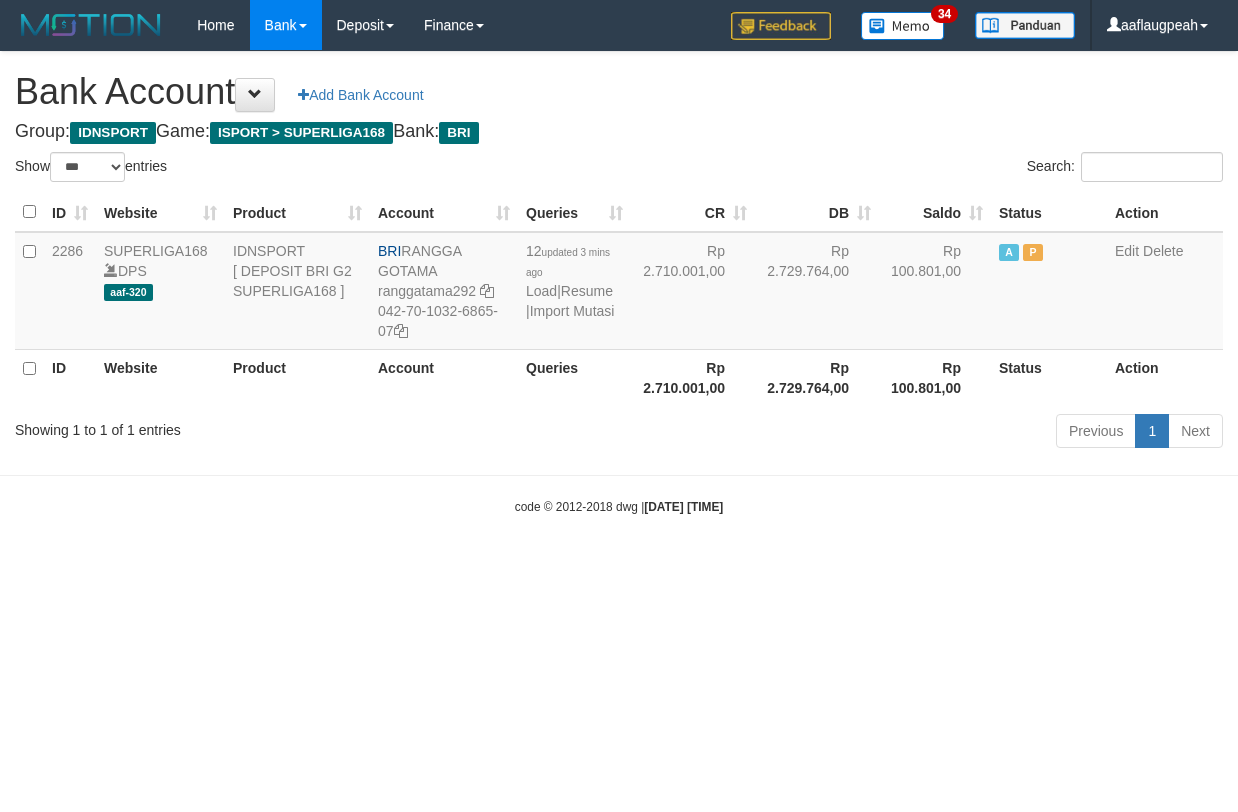 select on "***" 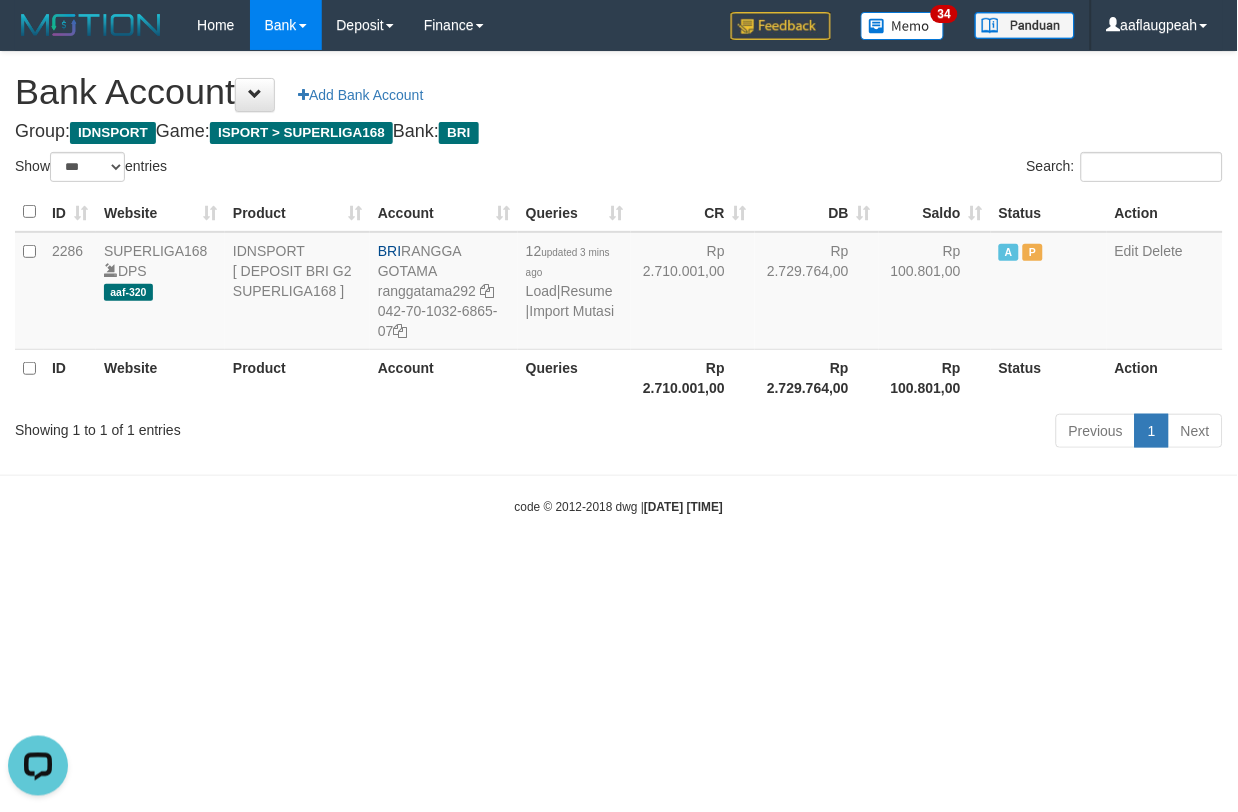 scroll, scrollTop: 0, scrollLeft: 0, axis: both 